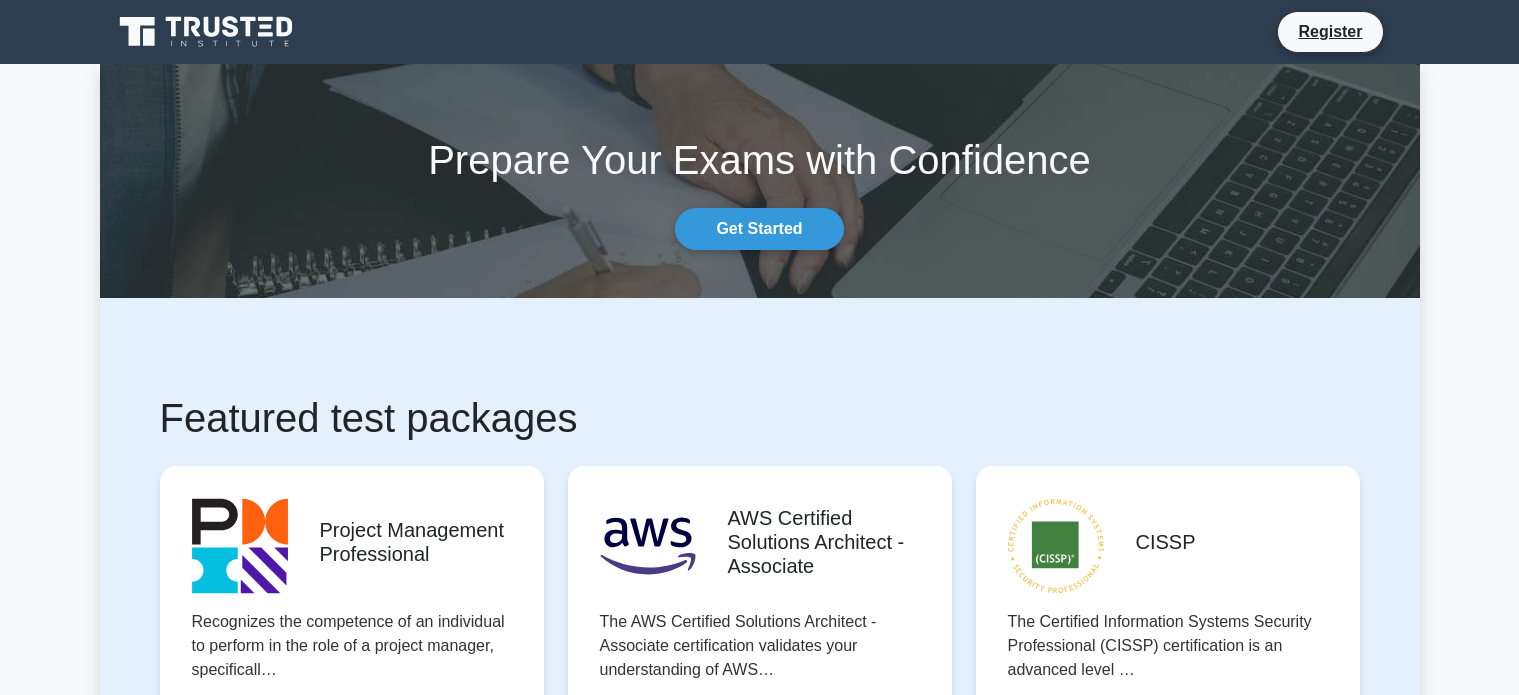 scroll, scrollTop: 0, scrollLeft: 0, axis: both 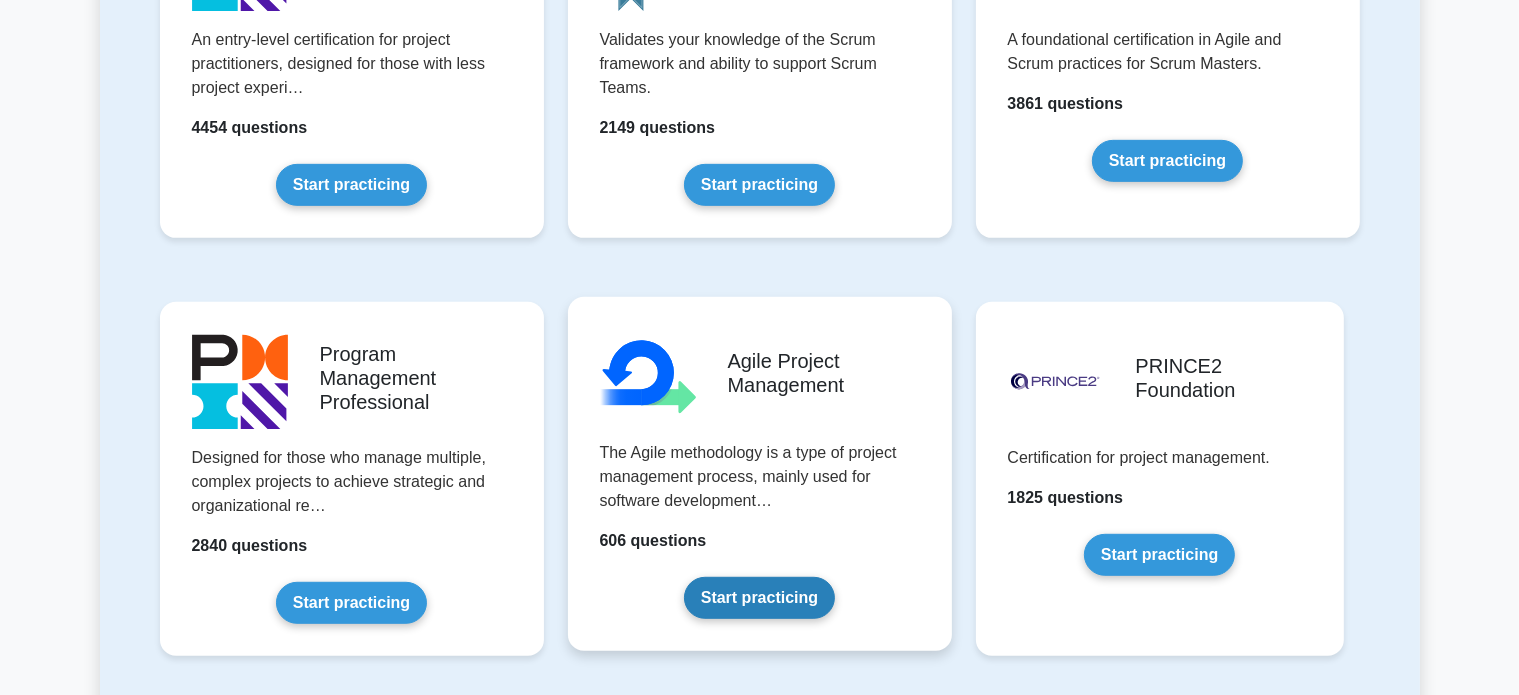 click on "Start practicing" at bounding box center [759, 598] 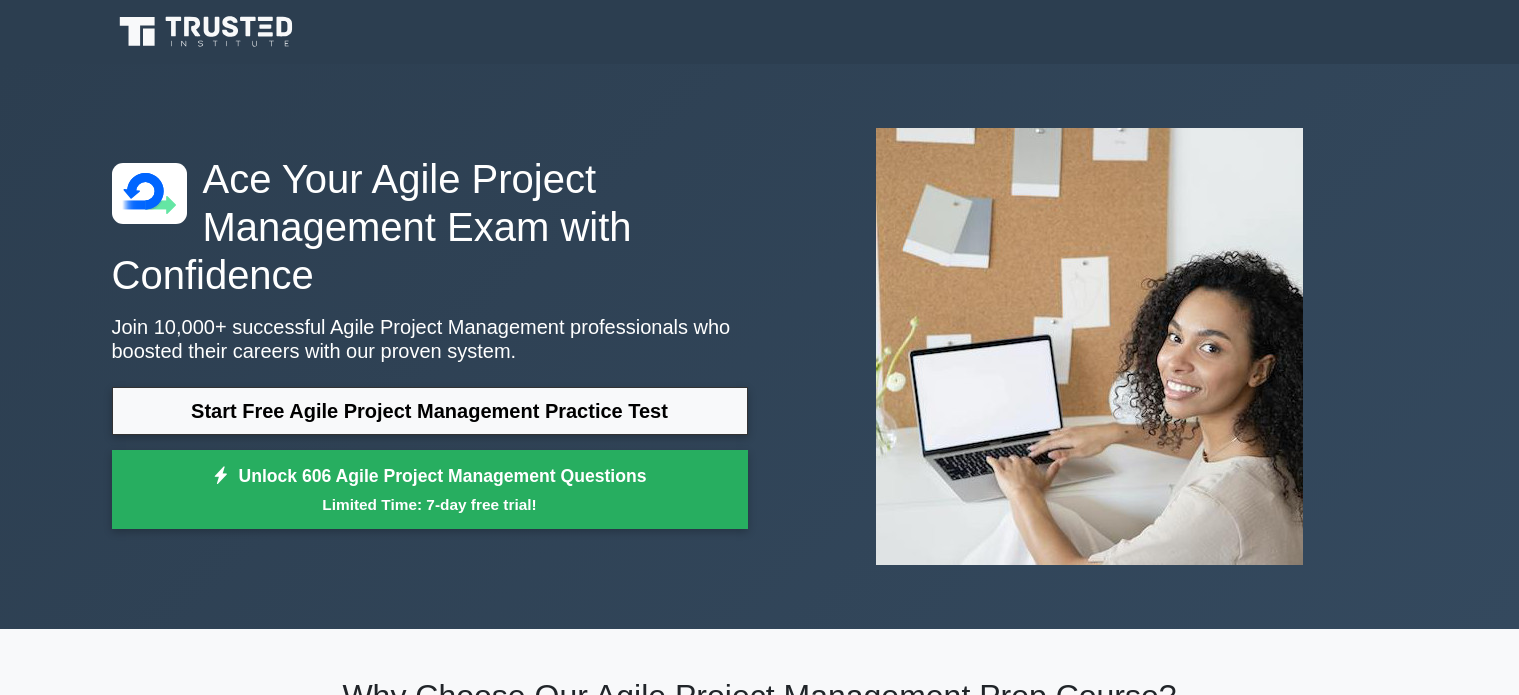 scroll, scrollTop: 0, scrollLeft: 0, axis: both 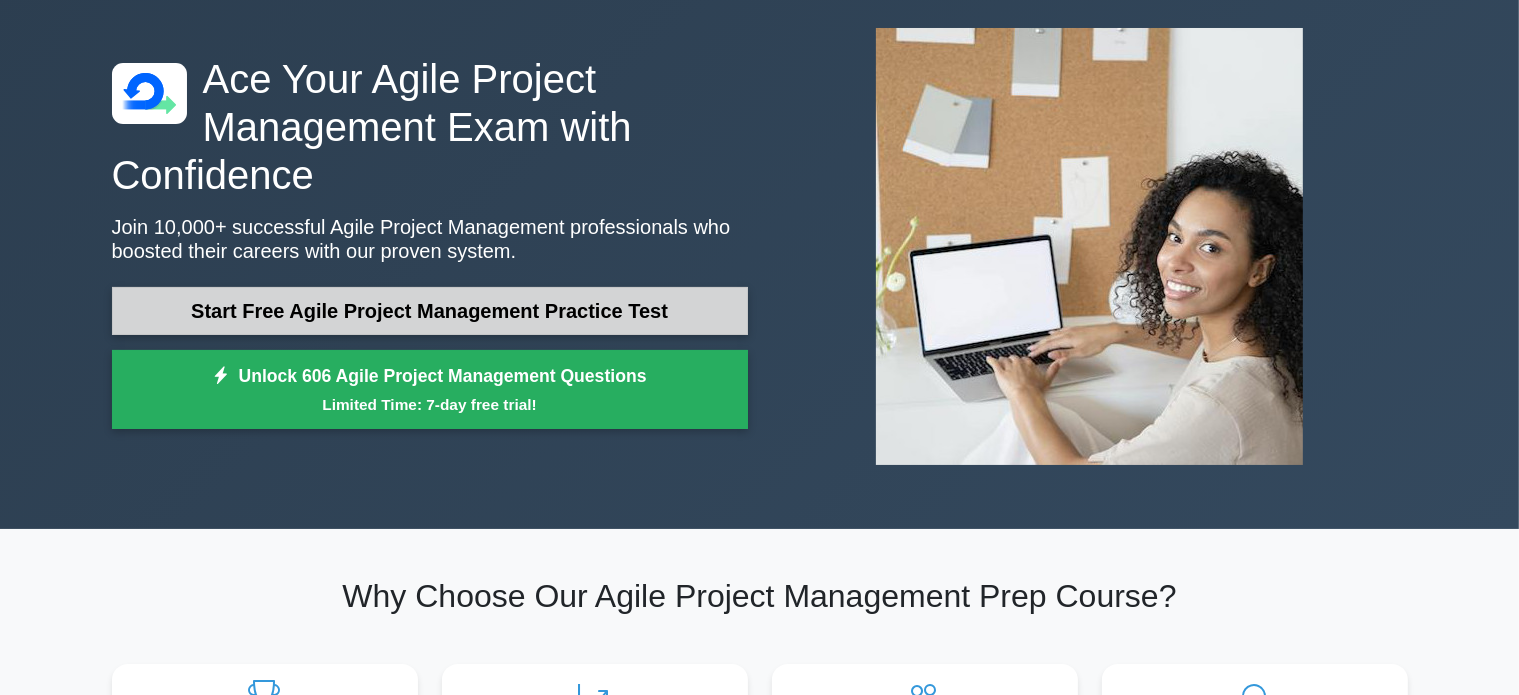 click on "Start Free Agile Project Management Practice Test" at bounding box center [430, 311] 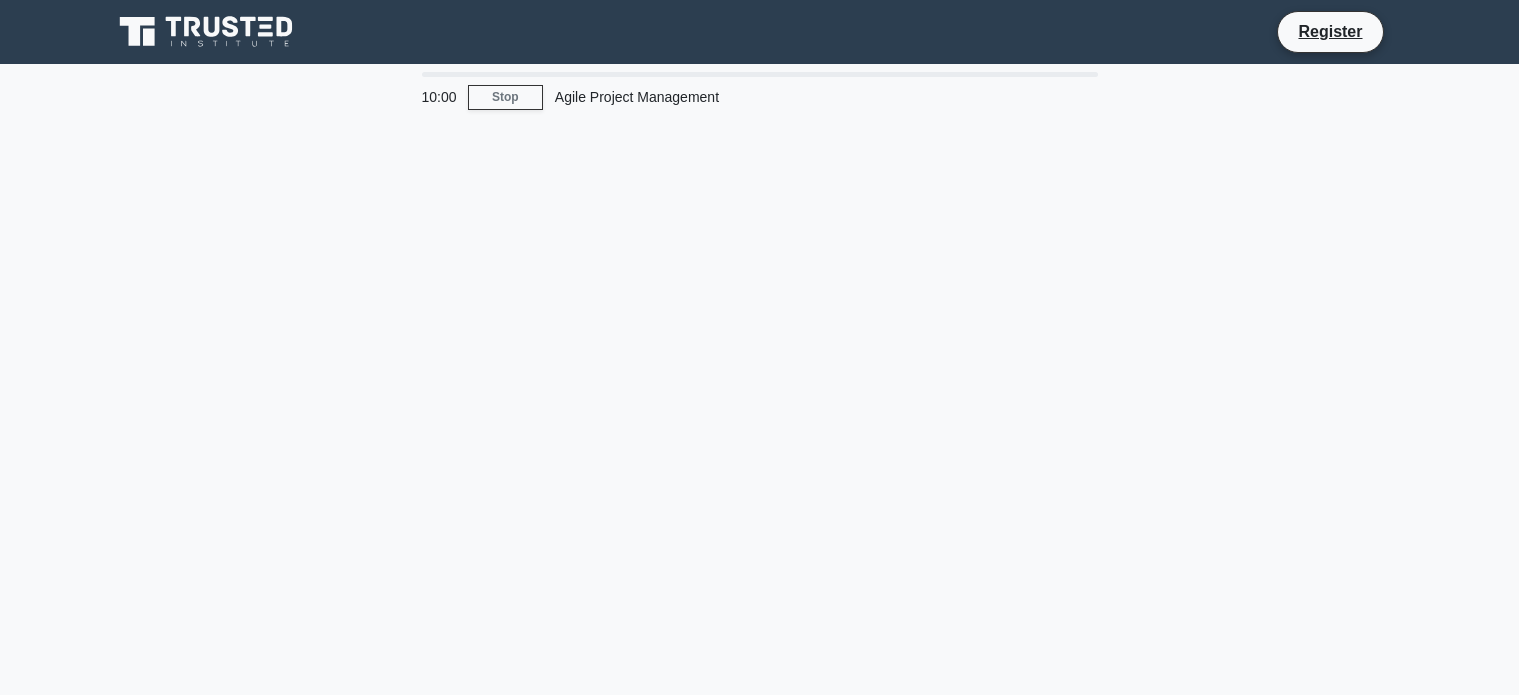 scroll, scrollTop: 0, scrollLeft: 0, axis: both 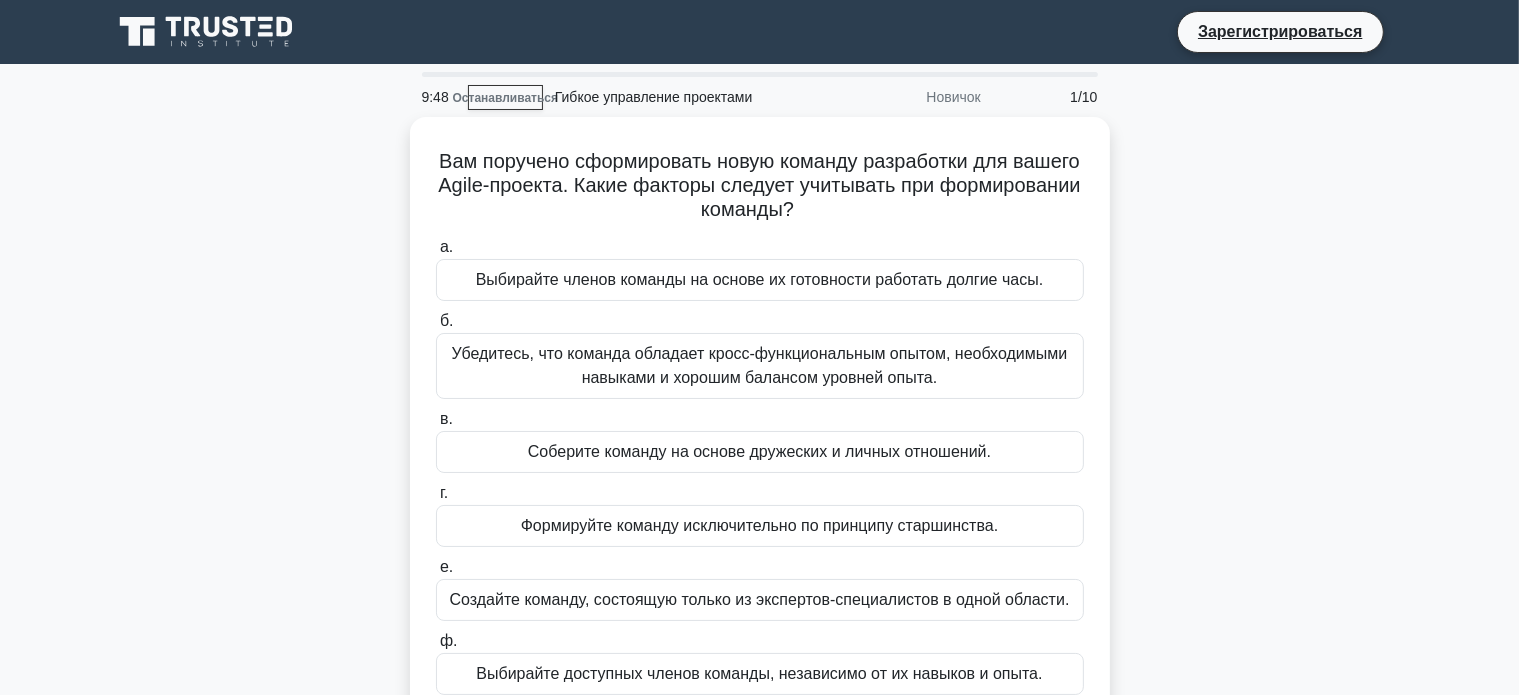 click on "Вам поручено сформировать новую команду разработки для вашего Agile-проекта. Какие факторы следует учитывать при формировании команды?
.spinner_0XTQ{transform-origin:center;animation:spinner_y6GP .75s linear infinite}@keyframes spinner_y6GP{100%{transform:rotate(360deg)}}
а.
б. в. г. е. ф." at bounding box center [760, 432] 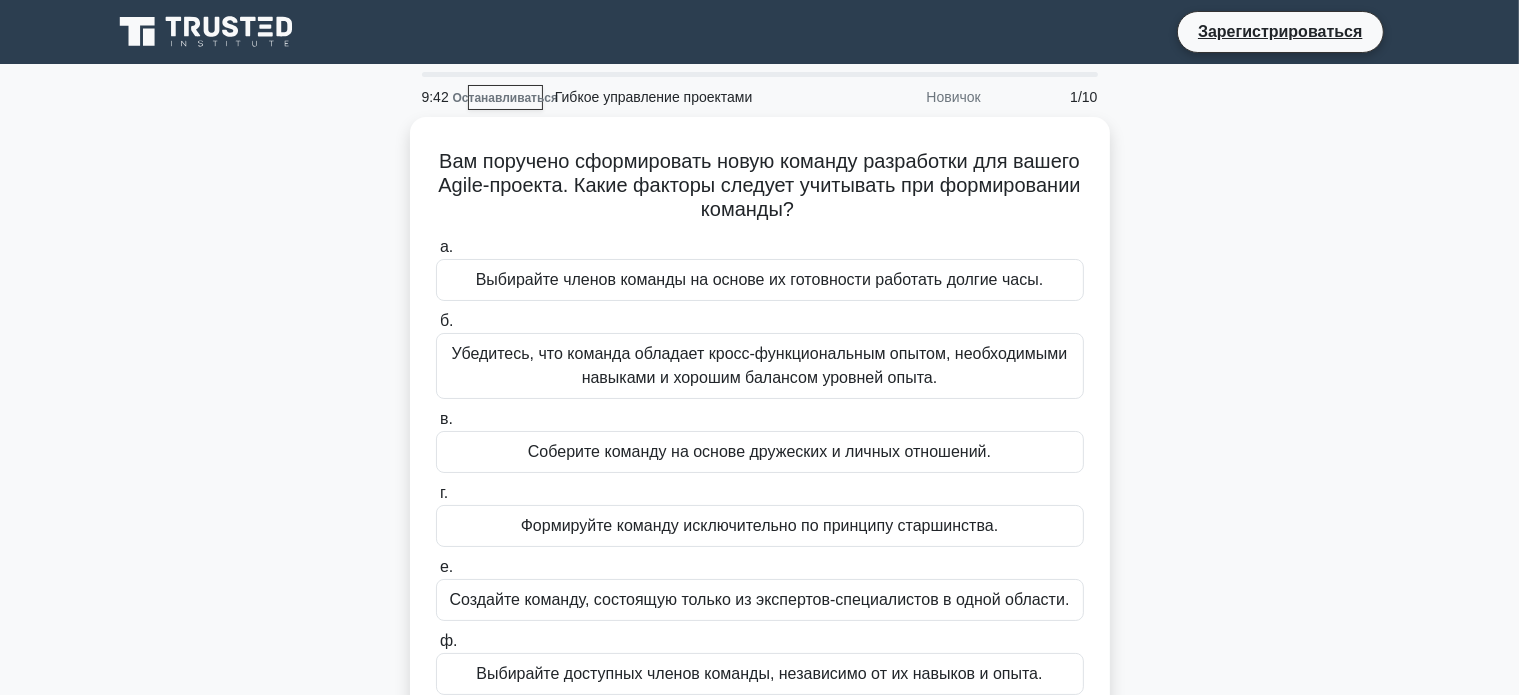 scroll, scrollTop: 100, scrollLeft: 0, axis: vertical 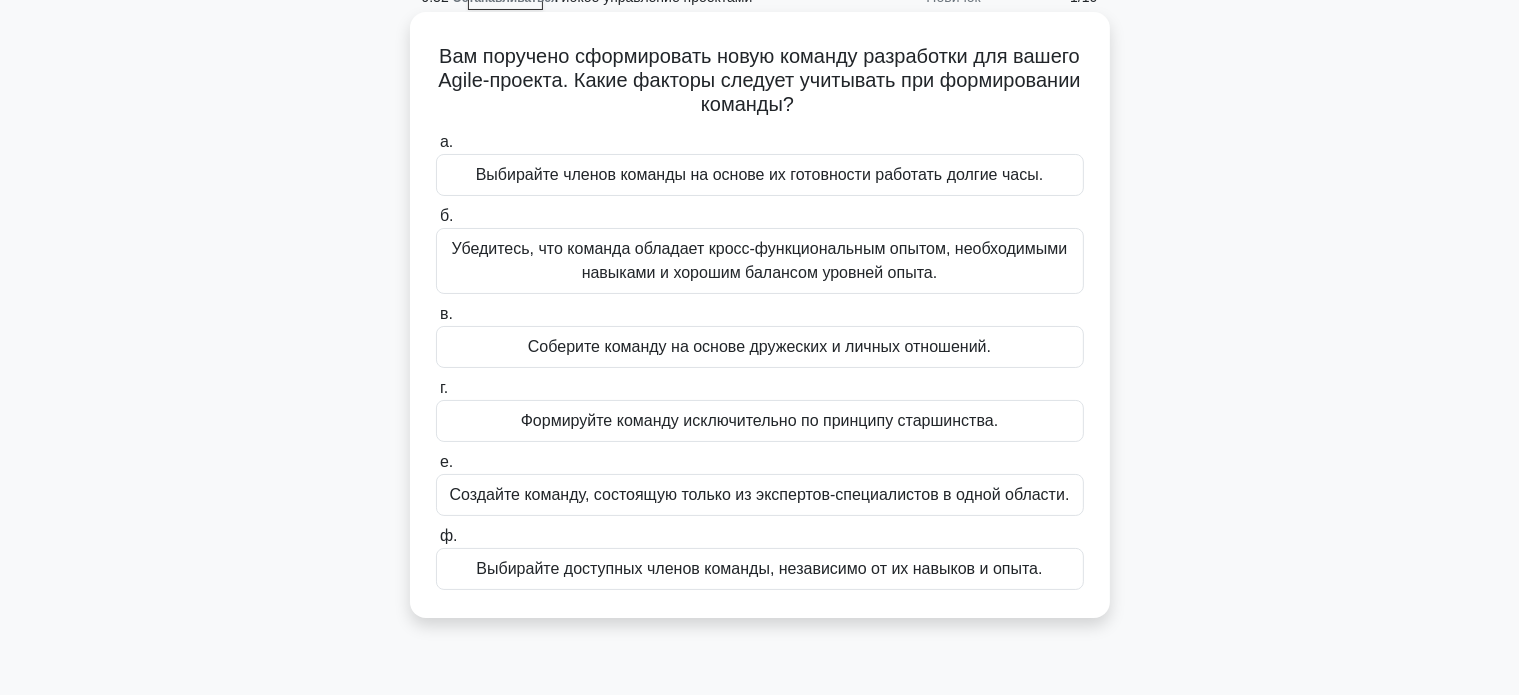 click on "Убедитесь, что команда обладает кросс-функциональным опытом, необходимыми навыками и хорошим балансом уровней опыта." at bounding box center [760, 261] 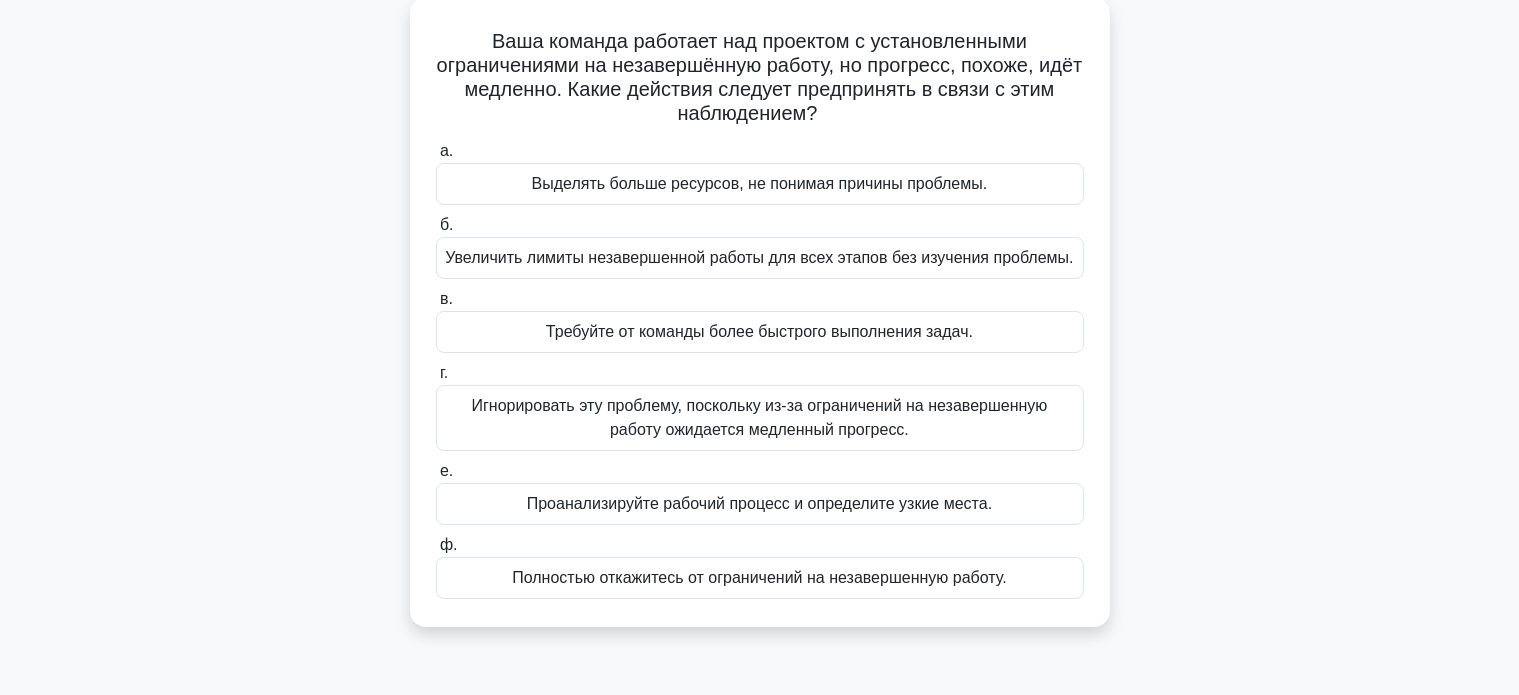 scroll, scrollTop: 85, scrollLeft: 0, axis: vertical 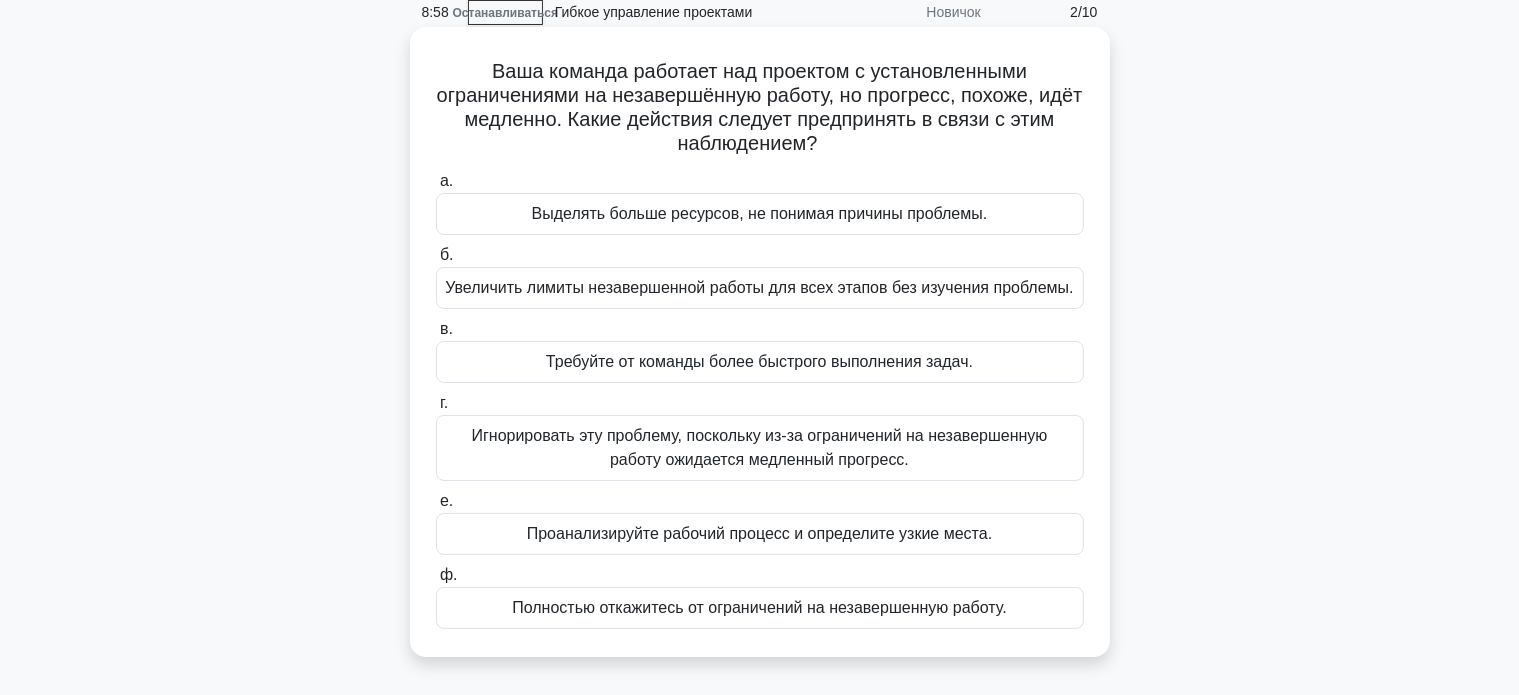 click on "Проанализируйте рабочий процесс и определите узкие места." at bounding box center (759, 533) 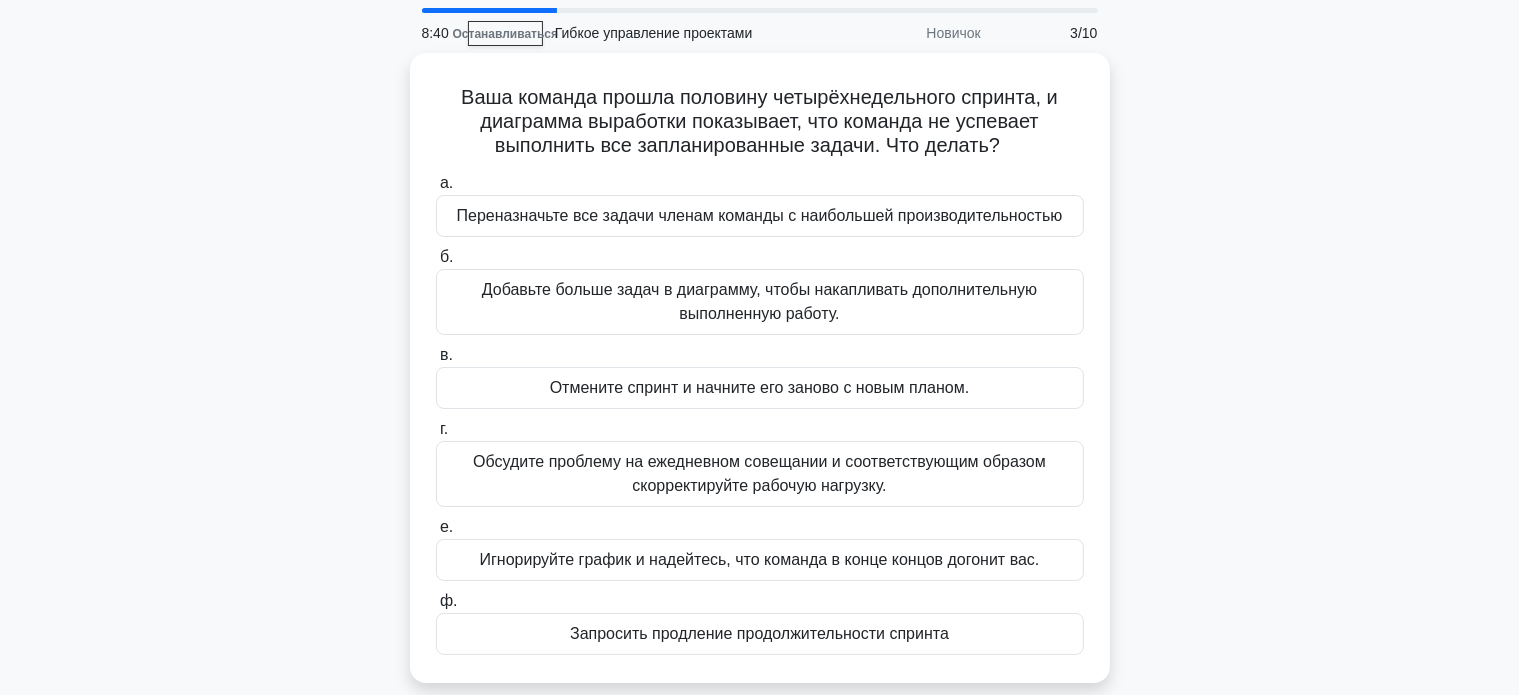 scroll, scrollTop: 100, scrollLeft: 0, axis: vertical 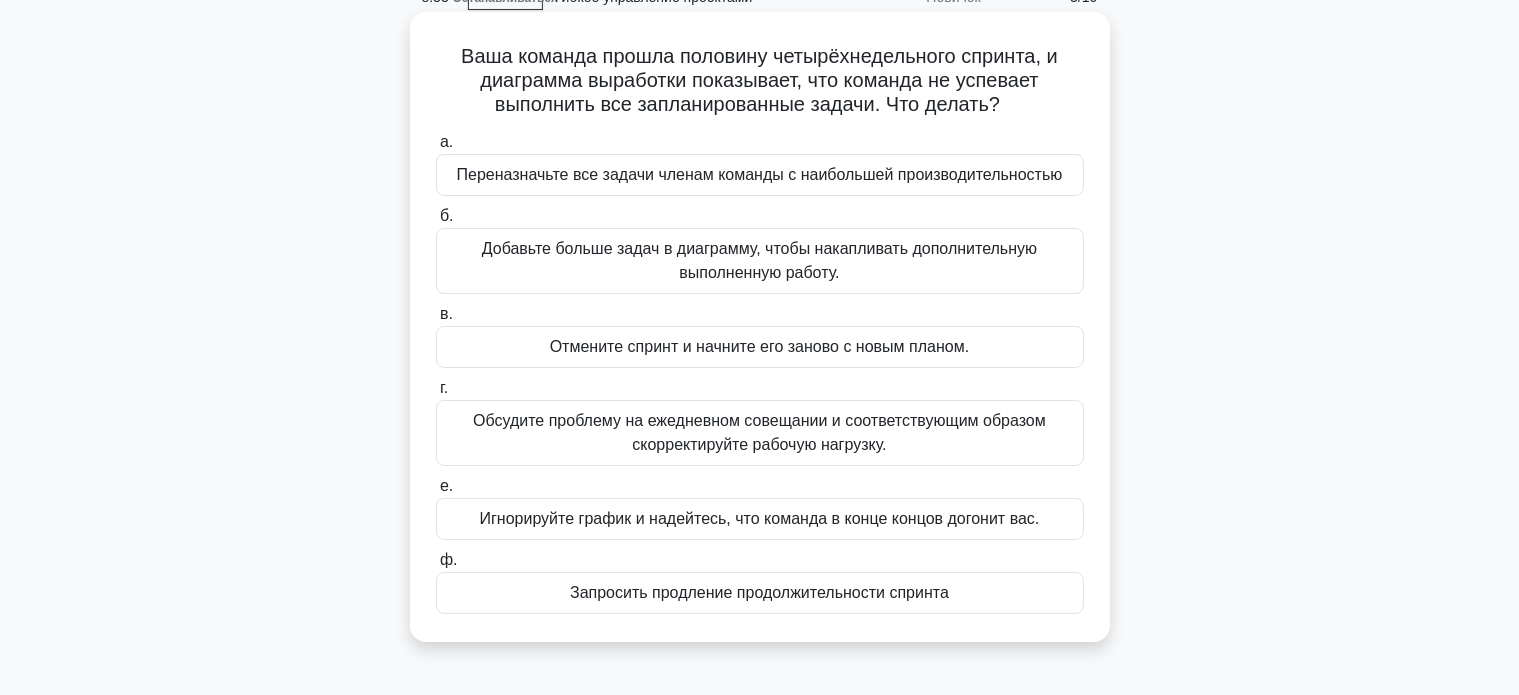 click on "Обсудите проблему на ежедневном совещании и соответствующим образом скорректируйте рабочую нагрузку." at bounding box center [760, 433] 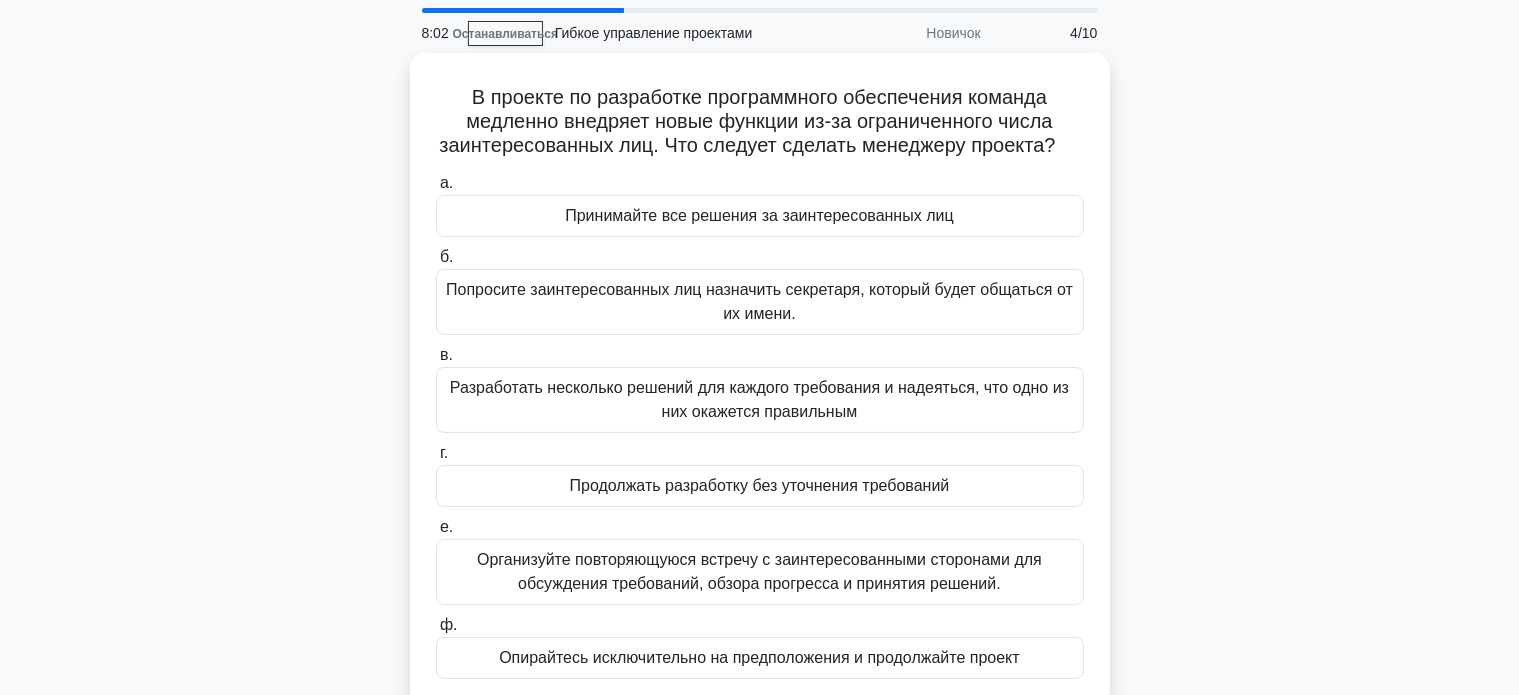 scroll, scrollTop: 100, scrollLeft: 0, axis: vertical 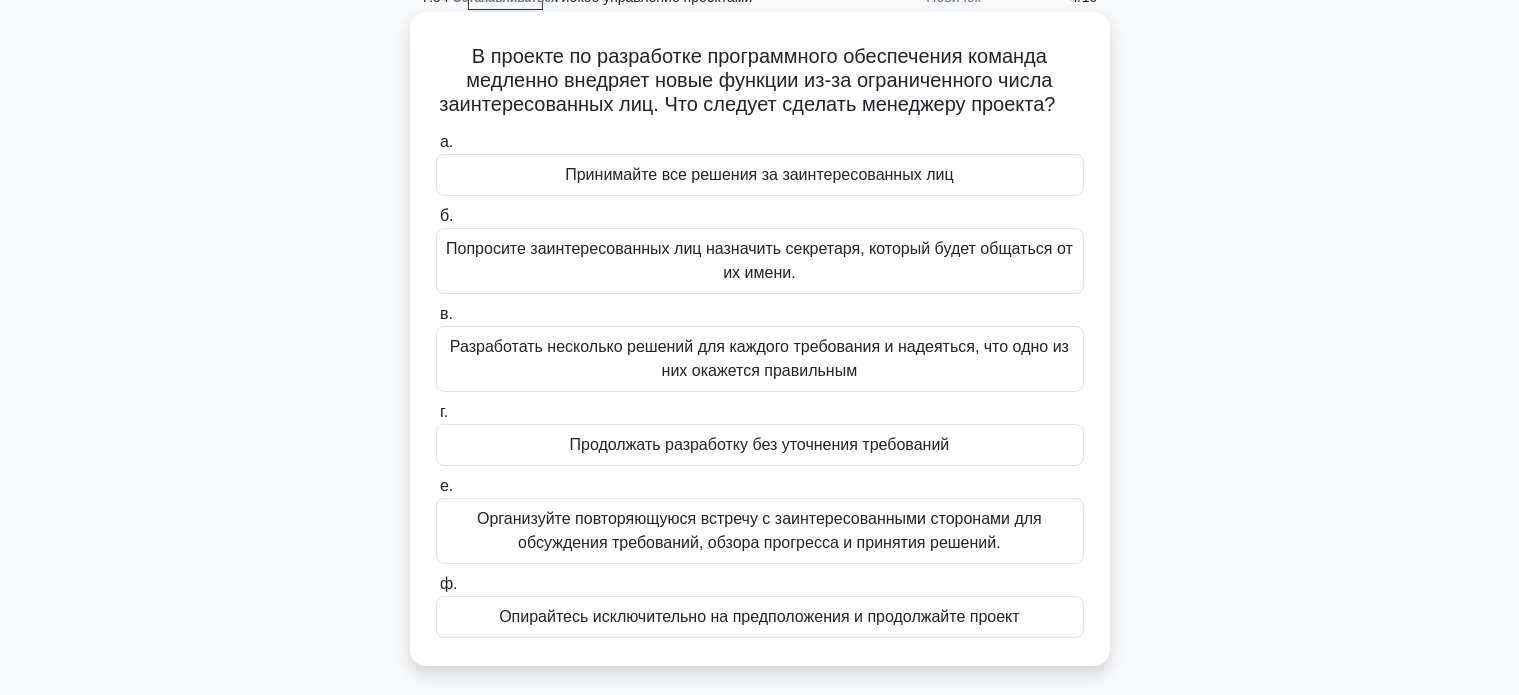 click on "Организуйте повторяющуюся встречу с заинтересованными сторонами для обсуждения требований, обзора прогресса и принятия решений." at bounding box center [759, 530] 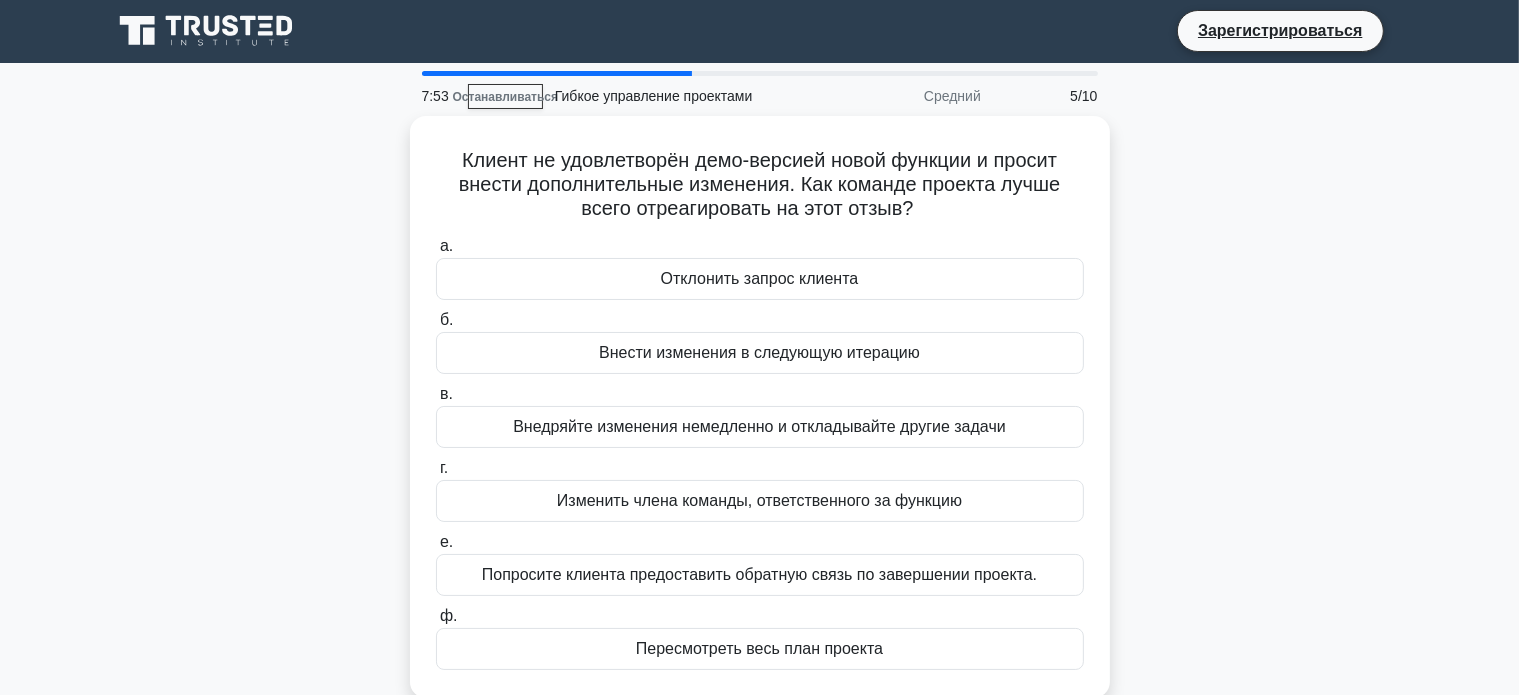 scroll, scrollTop: 0, scrollLeft: 0, axis: both 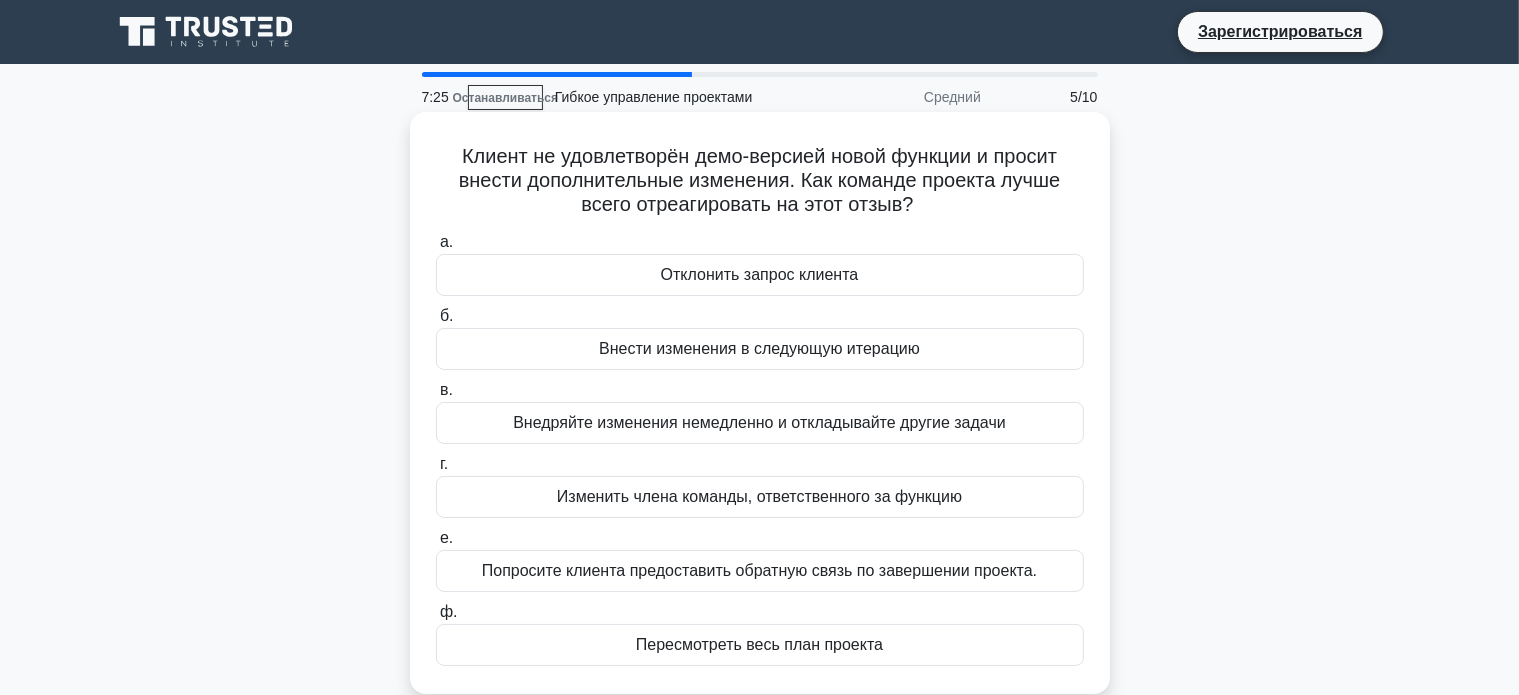 click on "Внести изменения в следующую итерацию" at bounding box center (759, 348) 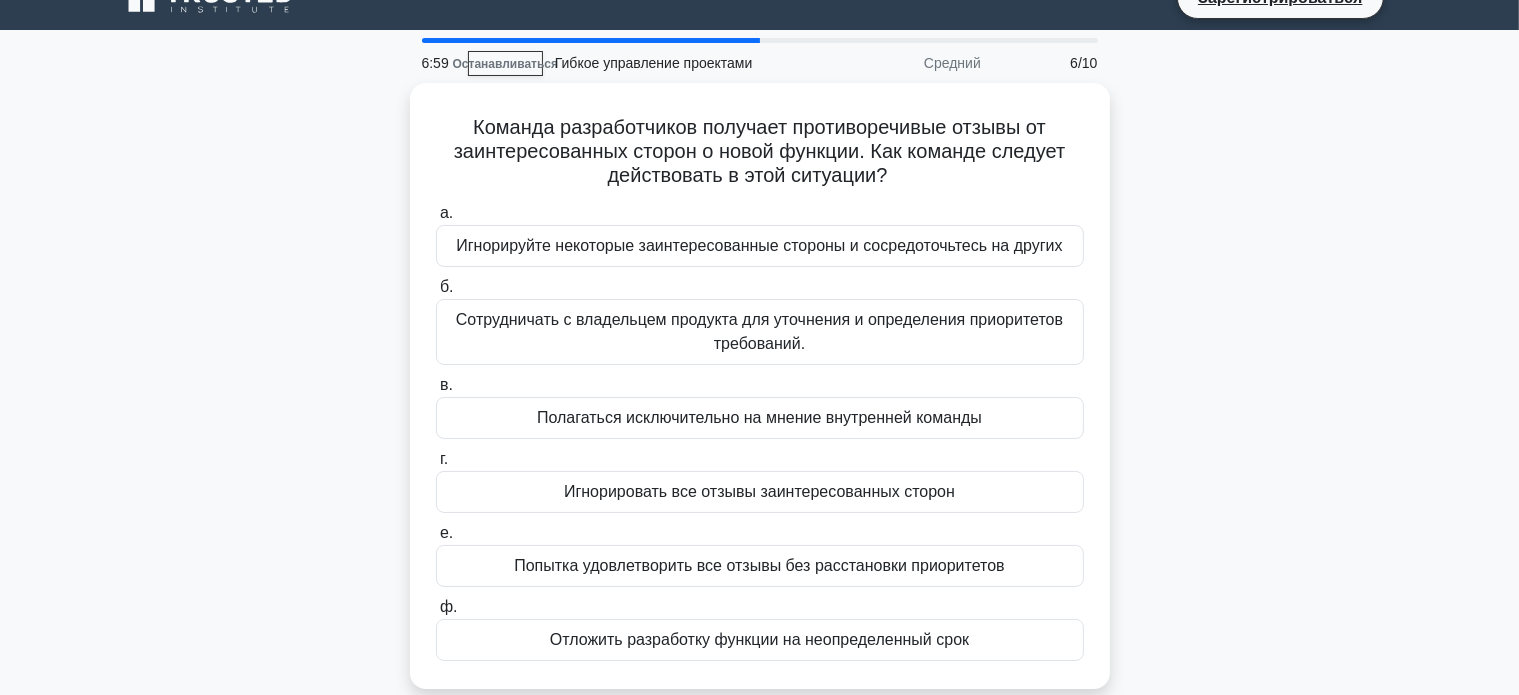 scroll, scrollTop: 0, scrollLeft: 0, axis: both 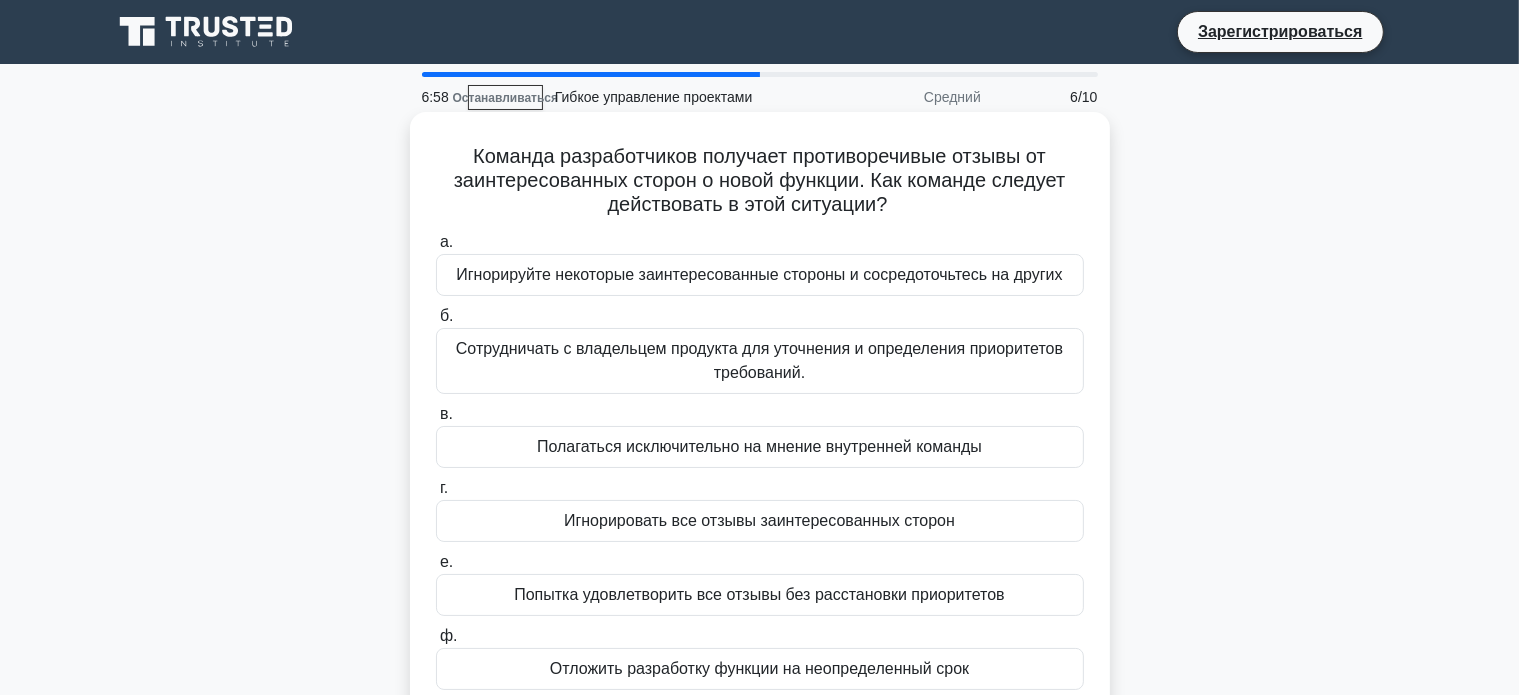 click on "Сотрудничать с владельцем продукта для уточнения и определения приоритетов требований." at bounding box center (759, 360) 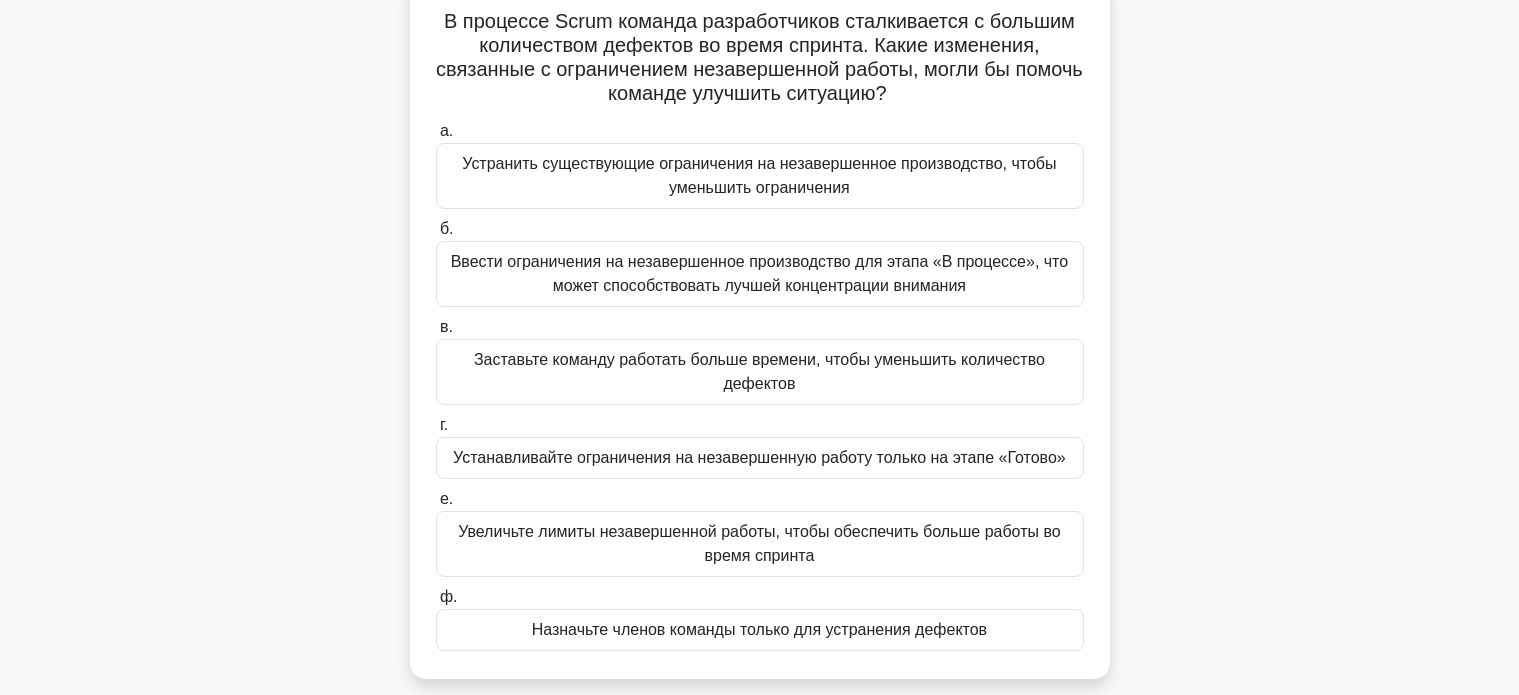 scroll, scrollTop: 100, scrollLeft: 0, axis: vertical 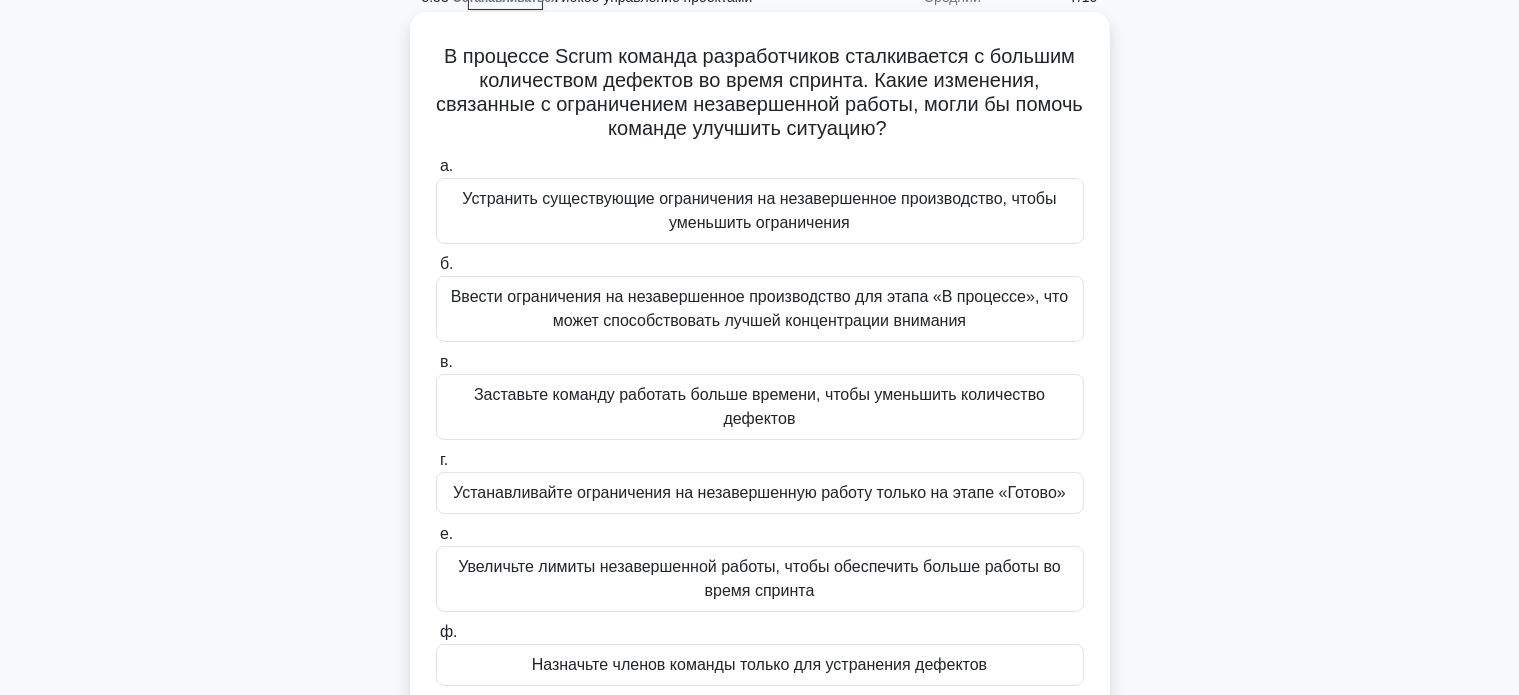click on "Ввести ограничения на незавершенное производство для этапа «В процессе», что может способствовать лучшей концентрации внимания" at bounding box center [760, 308] 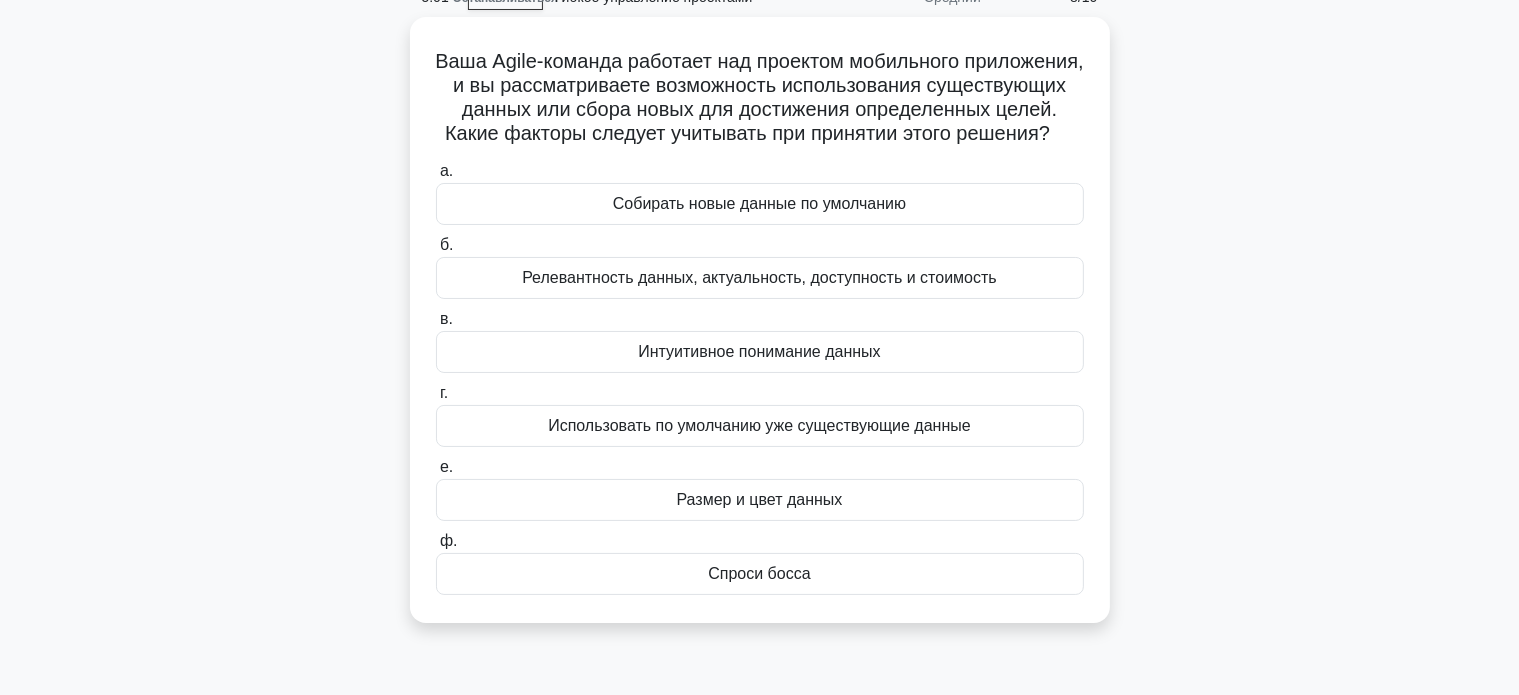 scroll, scrollTop: 0, scrollLeft: 0, axis: both 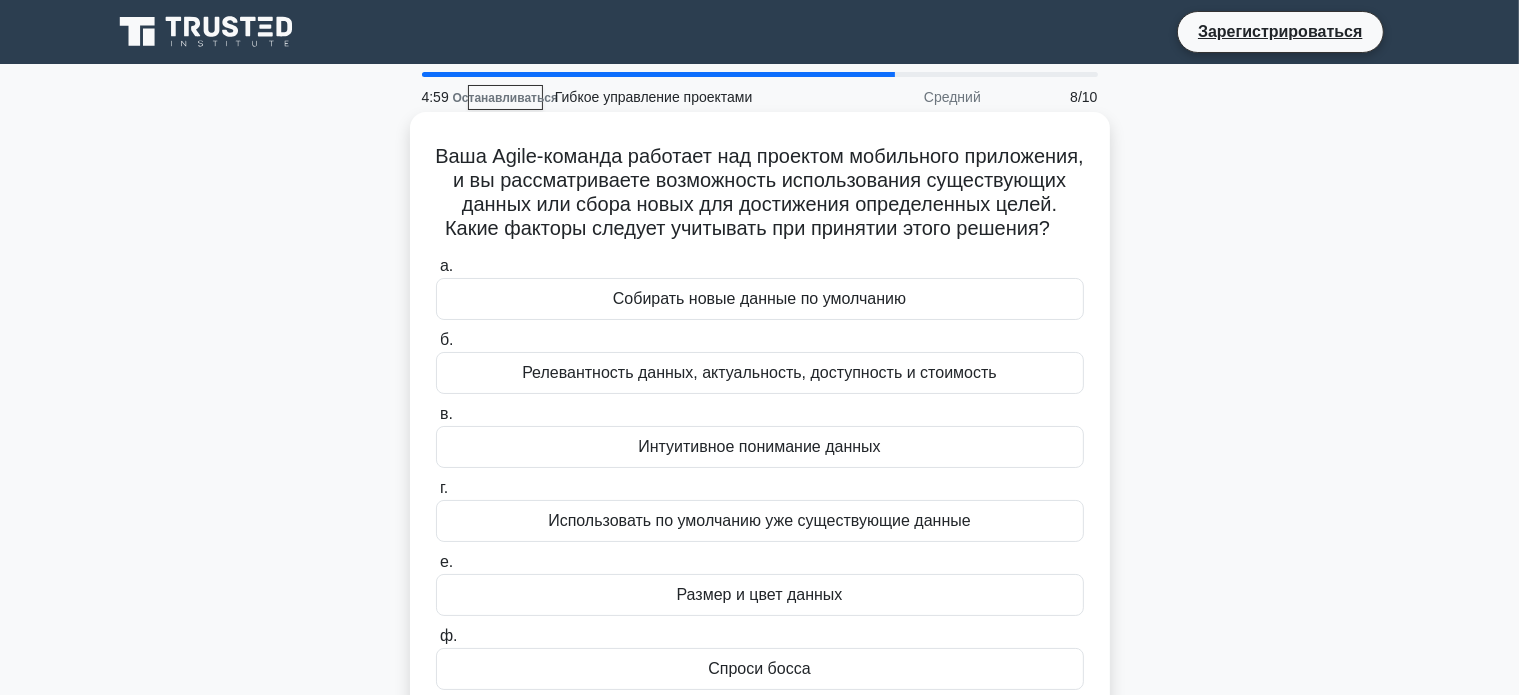 click on "Релевантность данных, актуальность, доступность и стоимость" at bounding box center (759, 372) 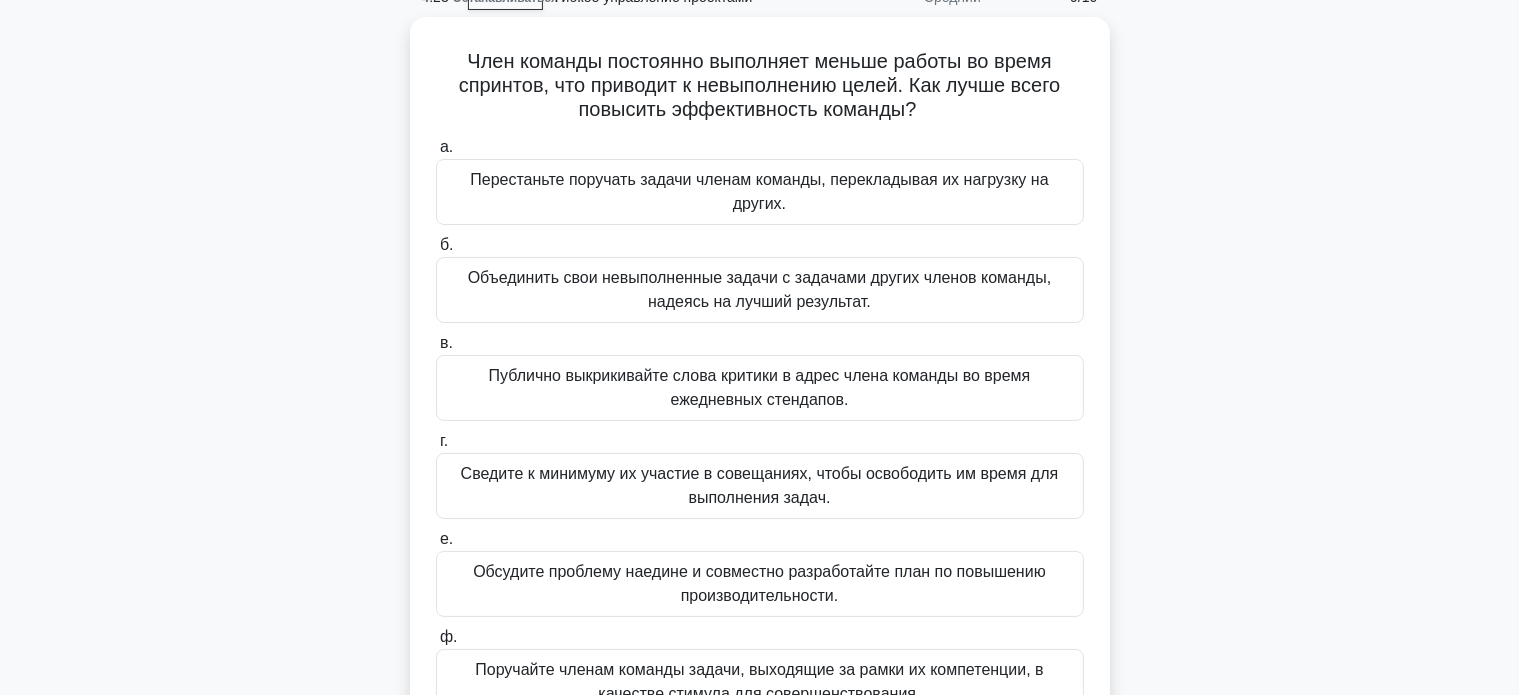scroll, scrollTop: 200, scrollLeft: 0, axis: vertical 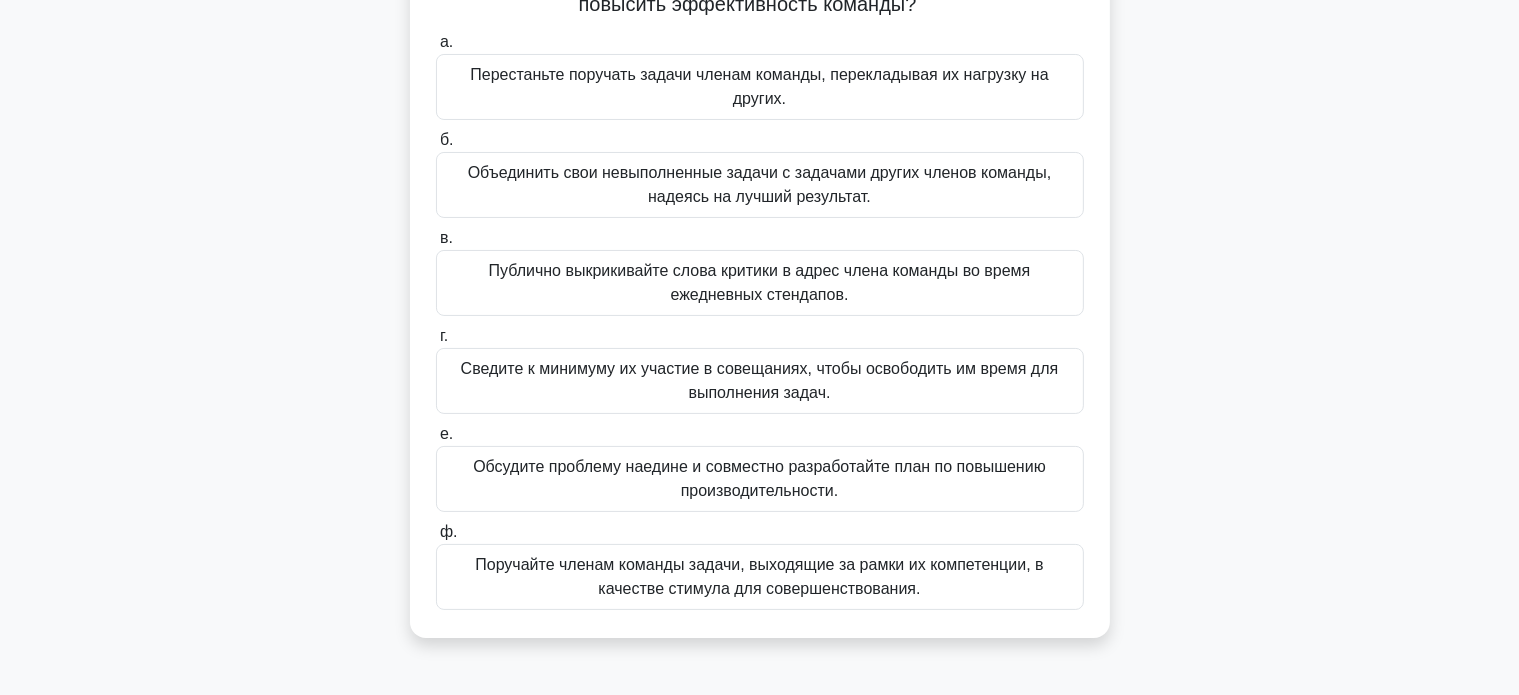 click on "Обсудите проблему наедине и совместно разработайте план по повышению производительности." at bounding box center [760, 479] 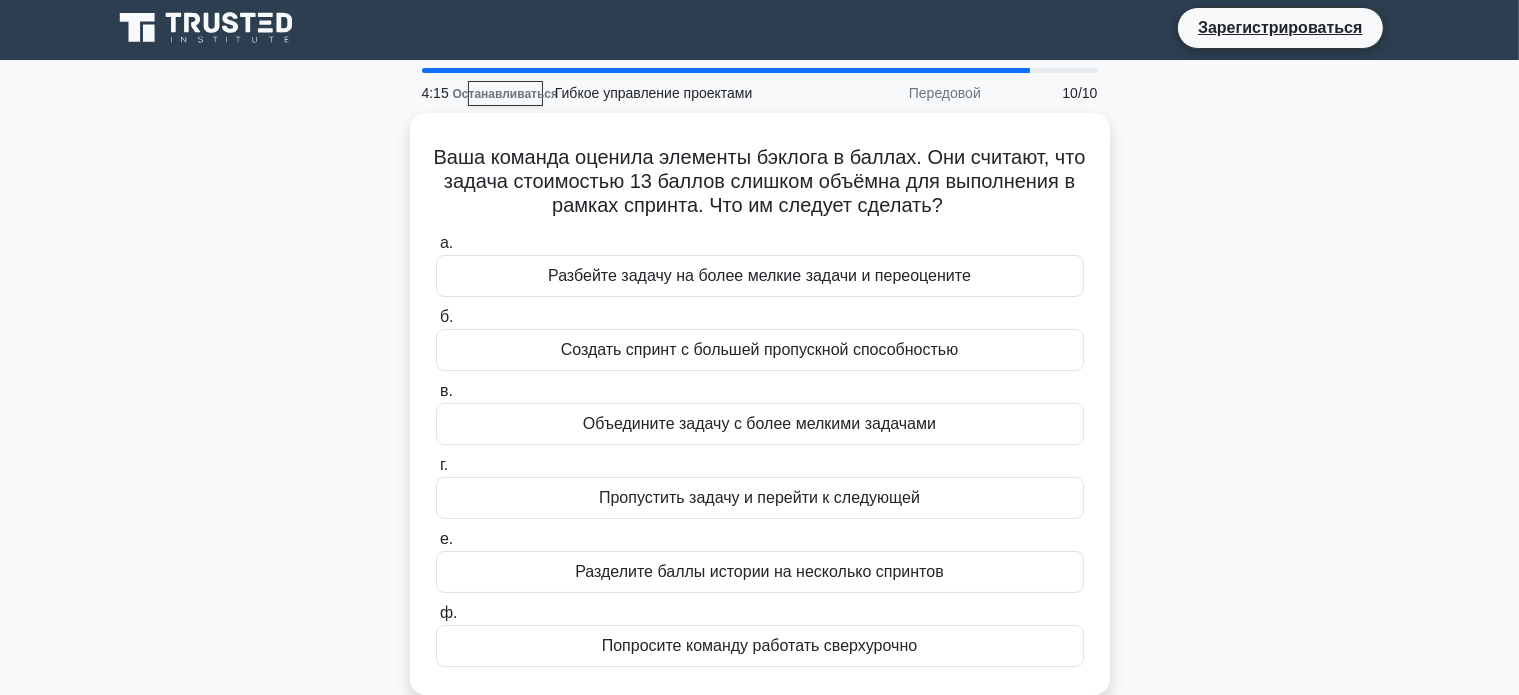 scroll, scrollTop: 0, scrollLeft: 0, axis: both 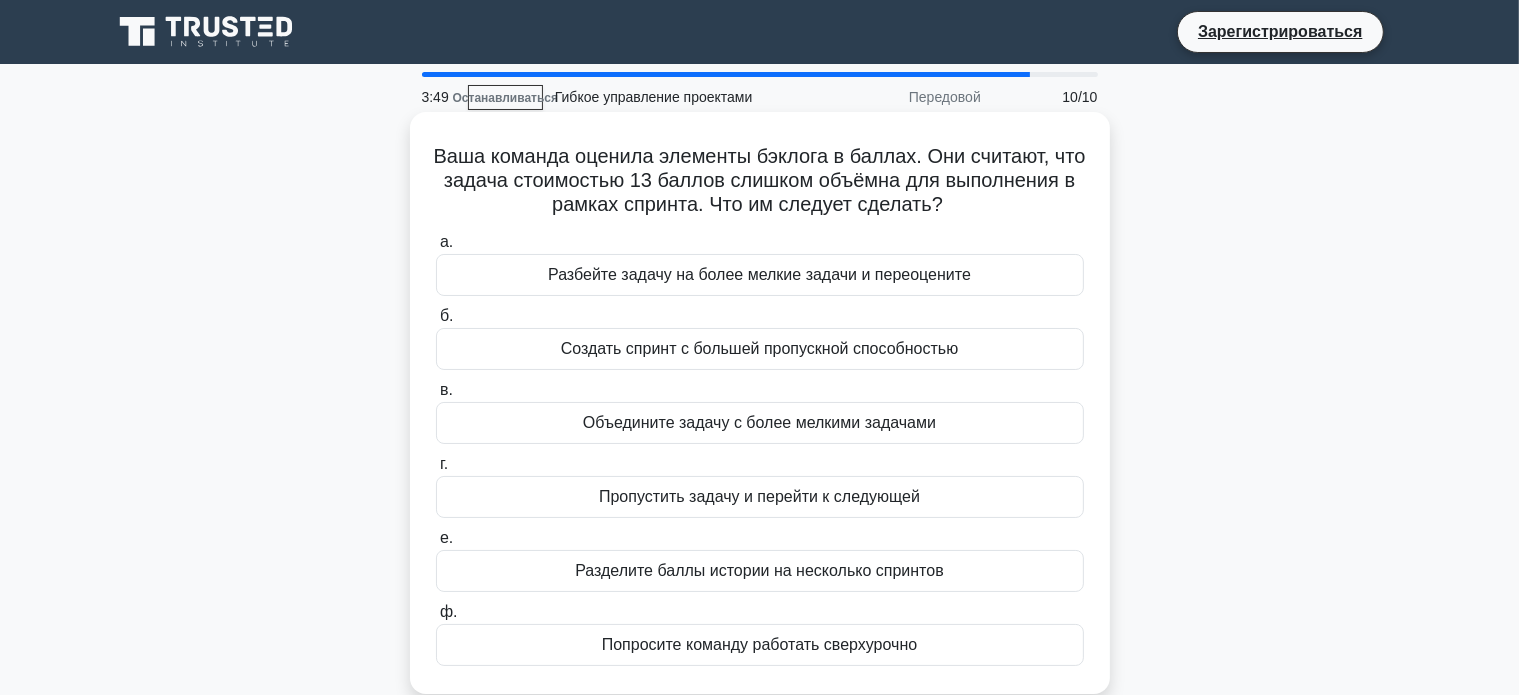 click on "Разбейте задачу на более мелкие задачи и переоцените" at bounding box center [759, 274] 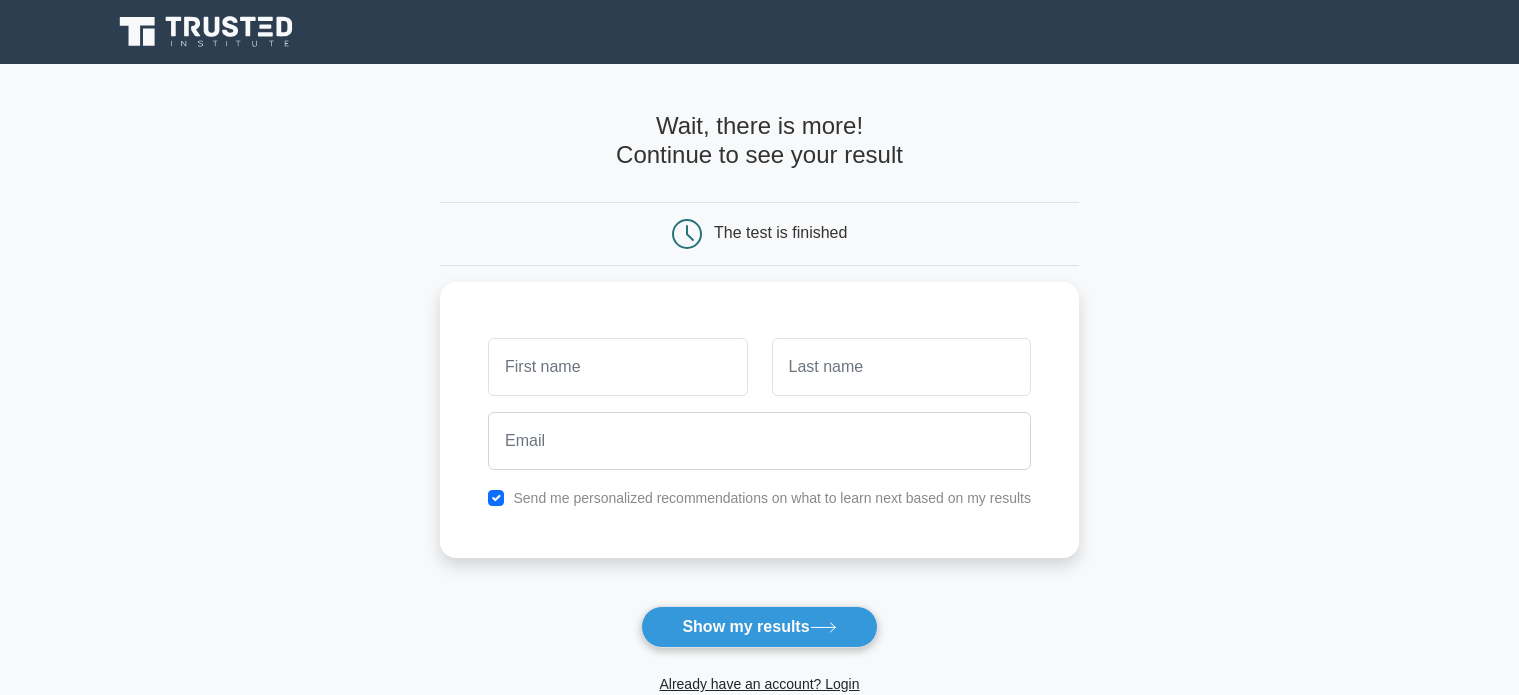 scroll, scrollTop: 0, scrollLeft: 0, axis: both 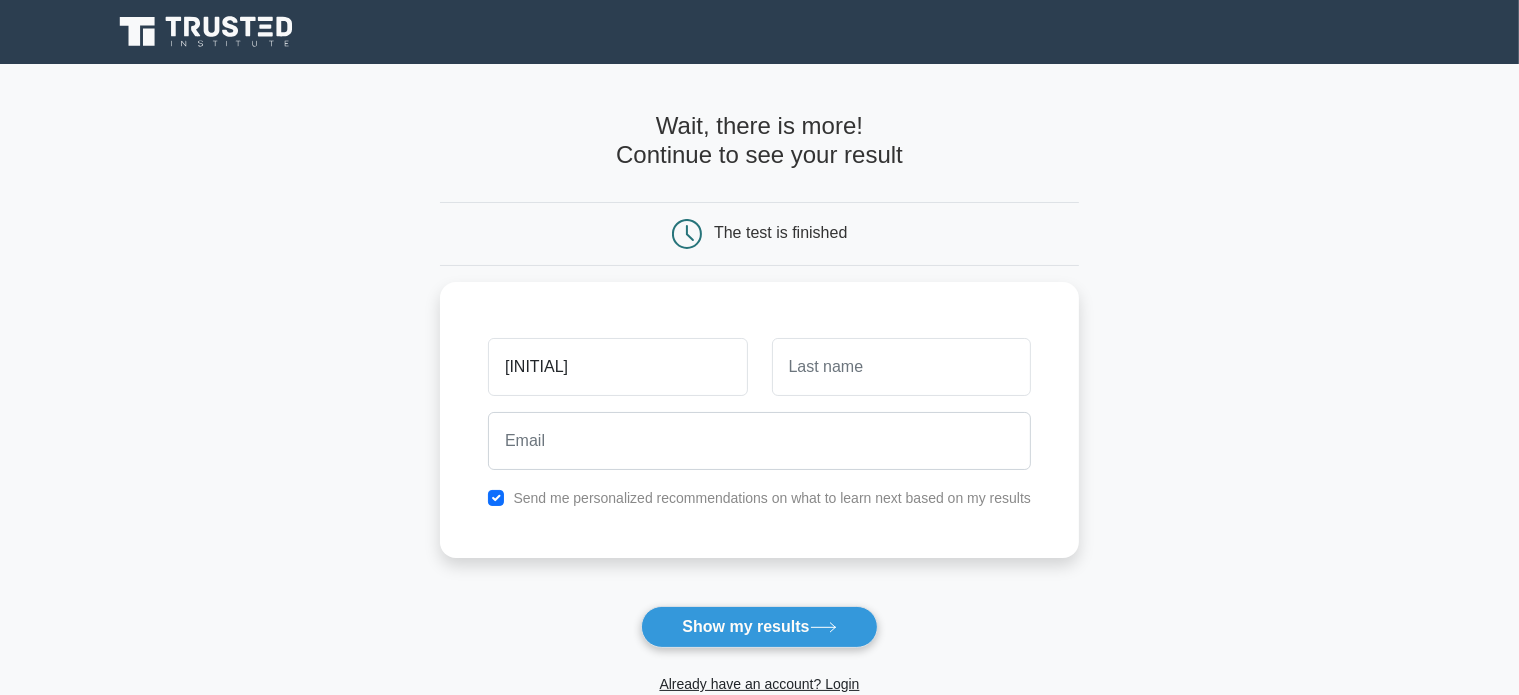 type on "N" 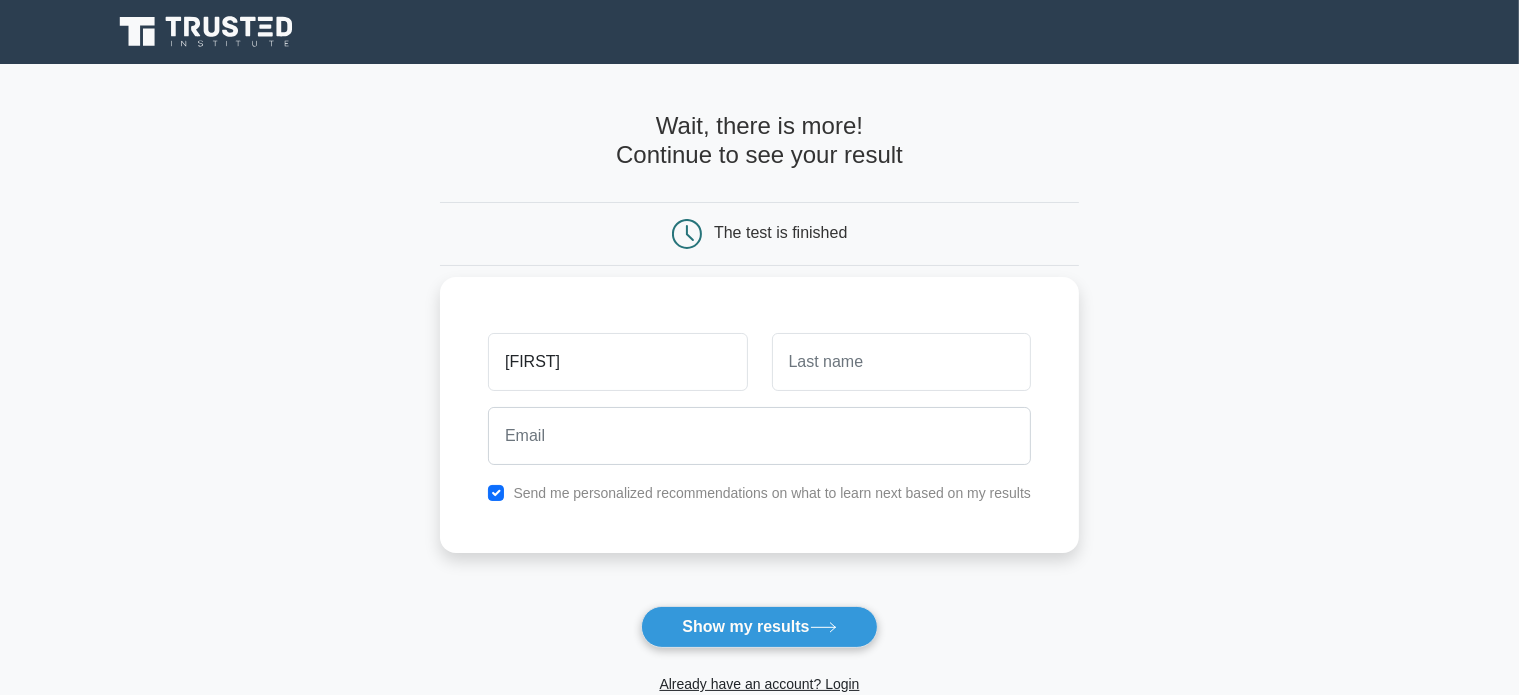 type on "[FIRST]" 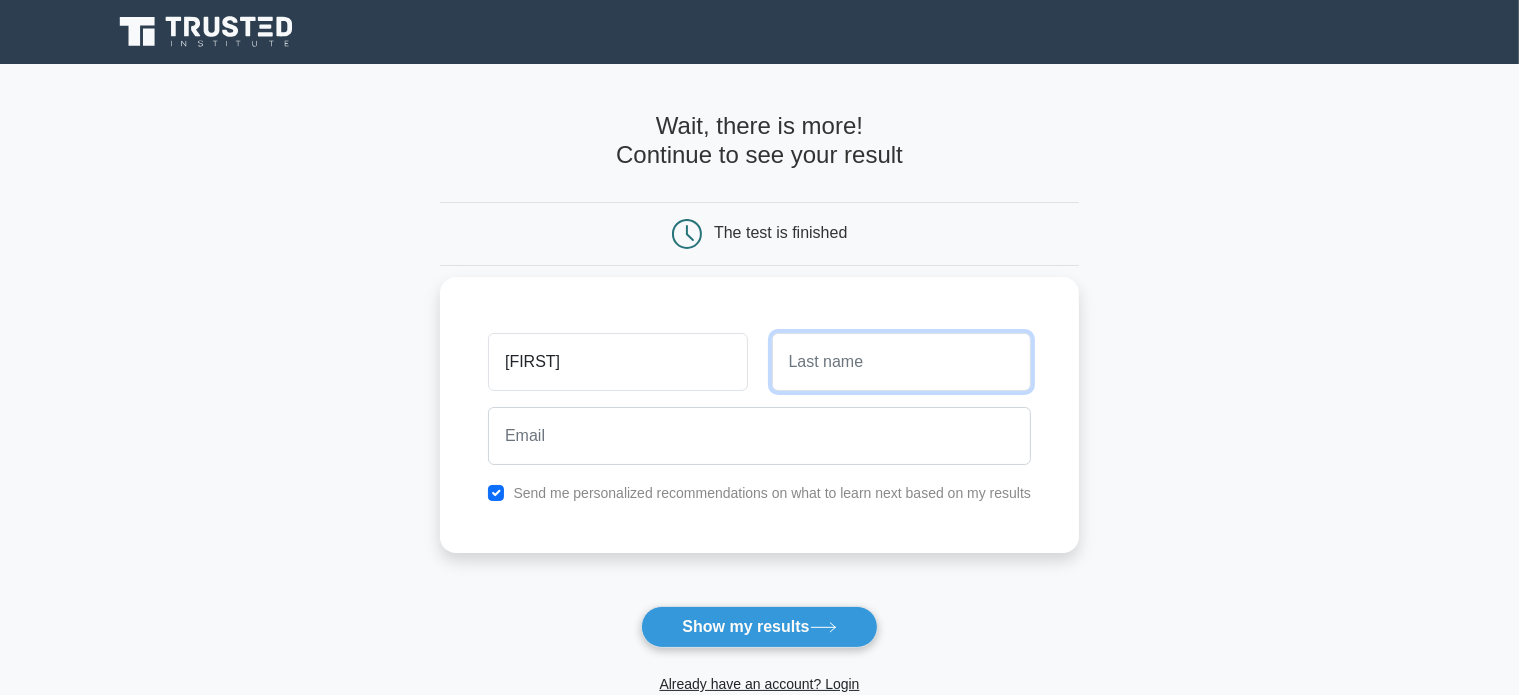 click at bounding box center (901, 362) 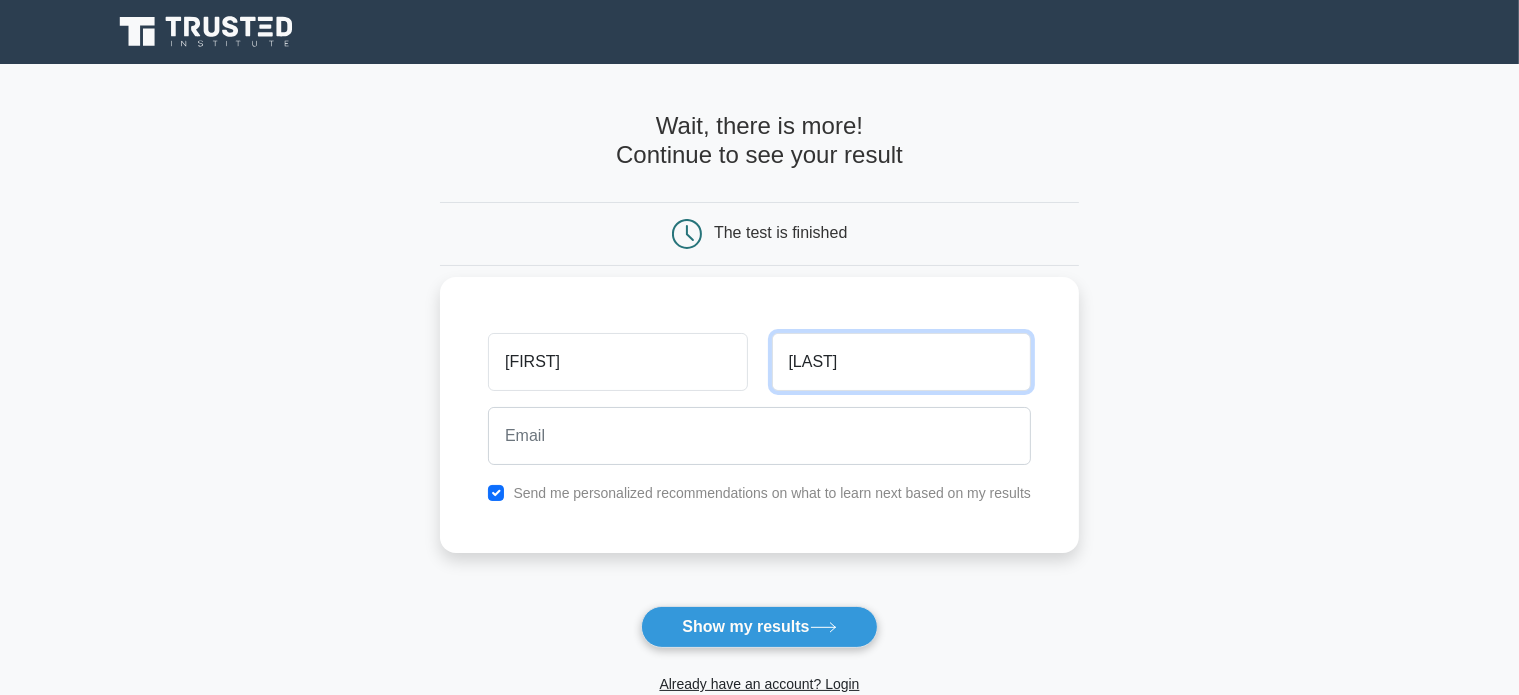 type on "Kornilova" 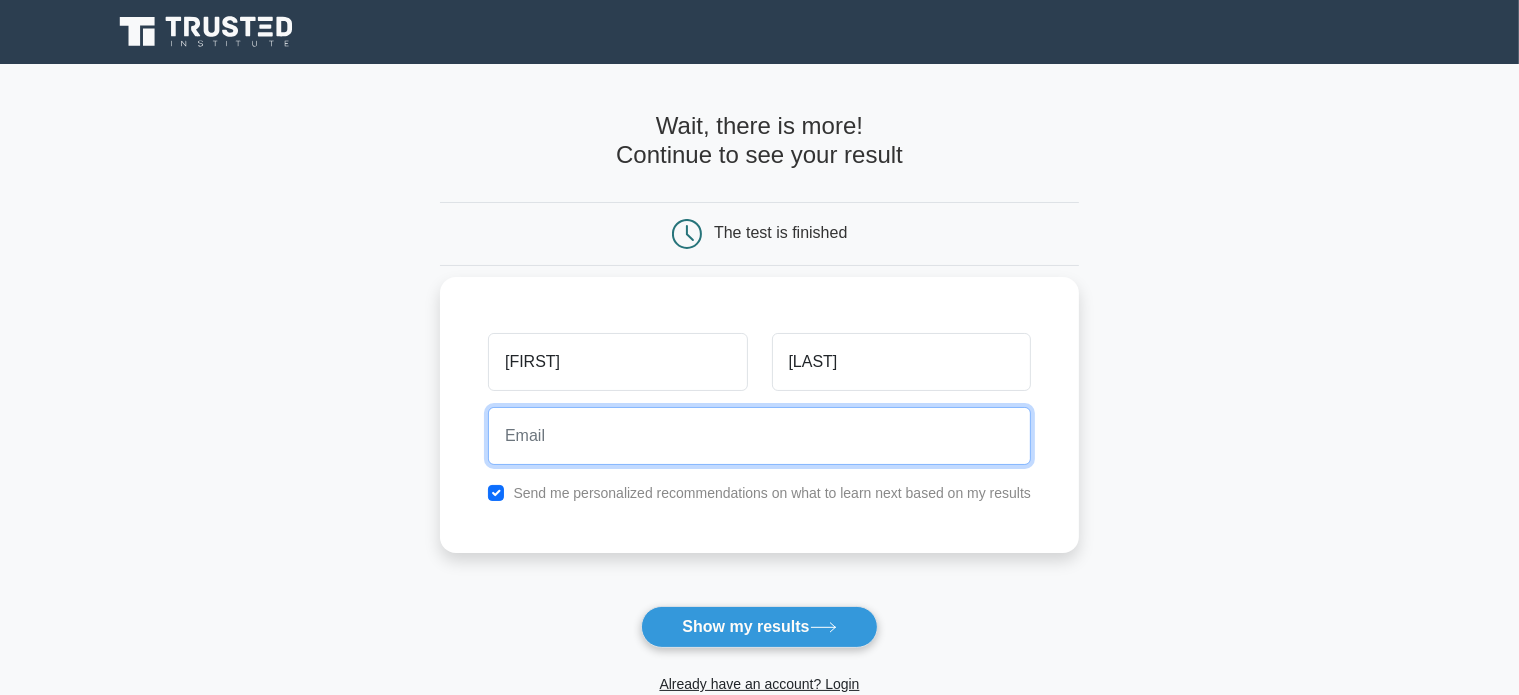 click at bounding box center [759, 436] 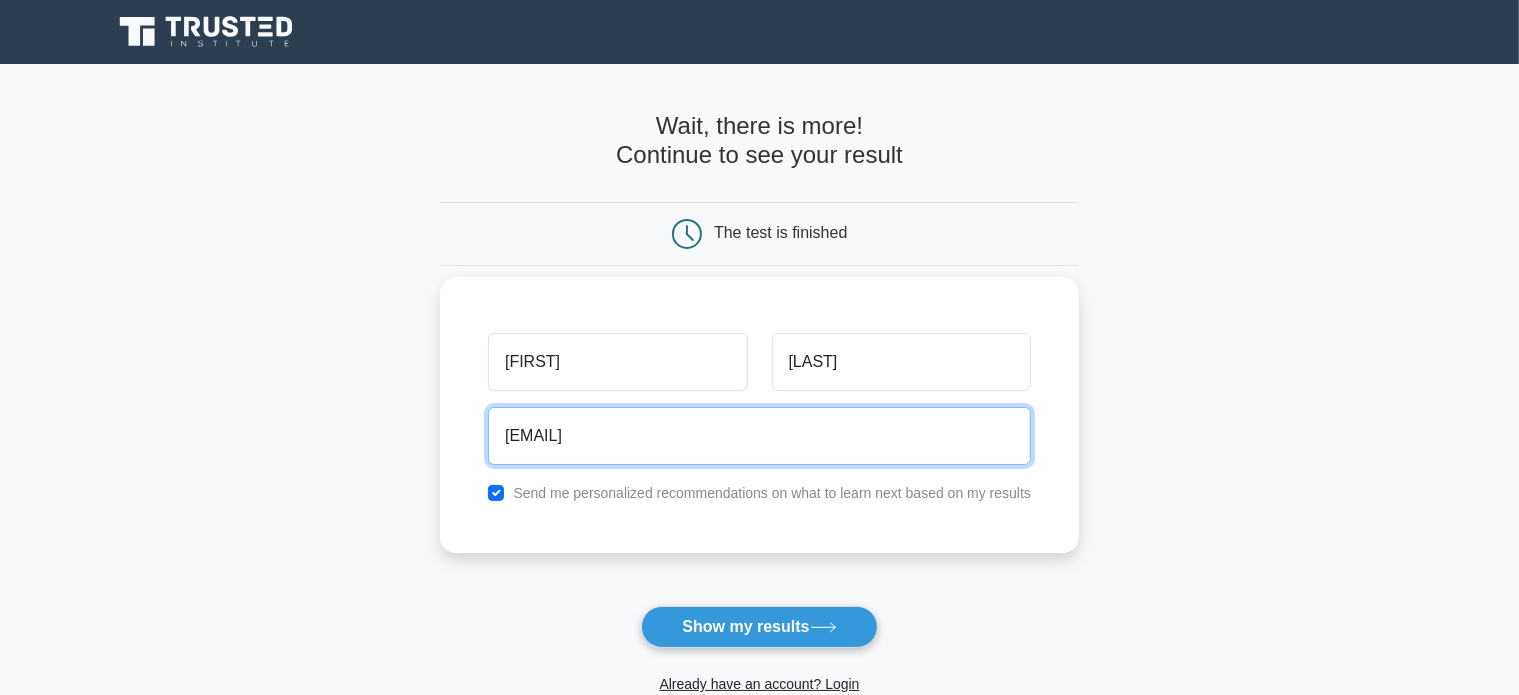 type on "altakor1@gmail.com" 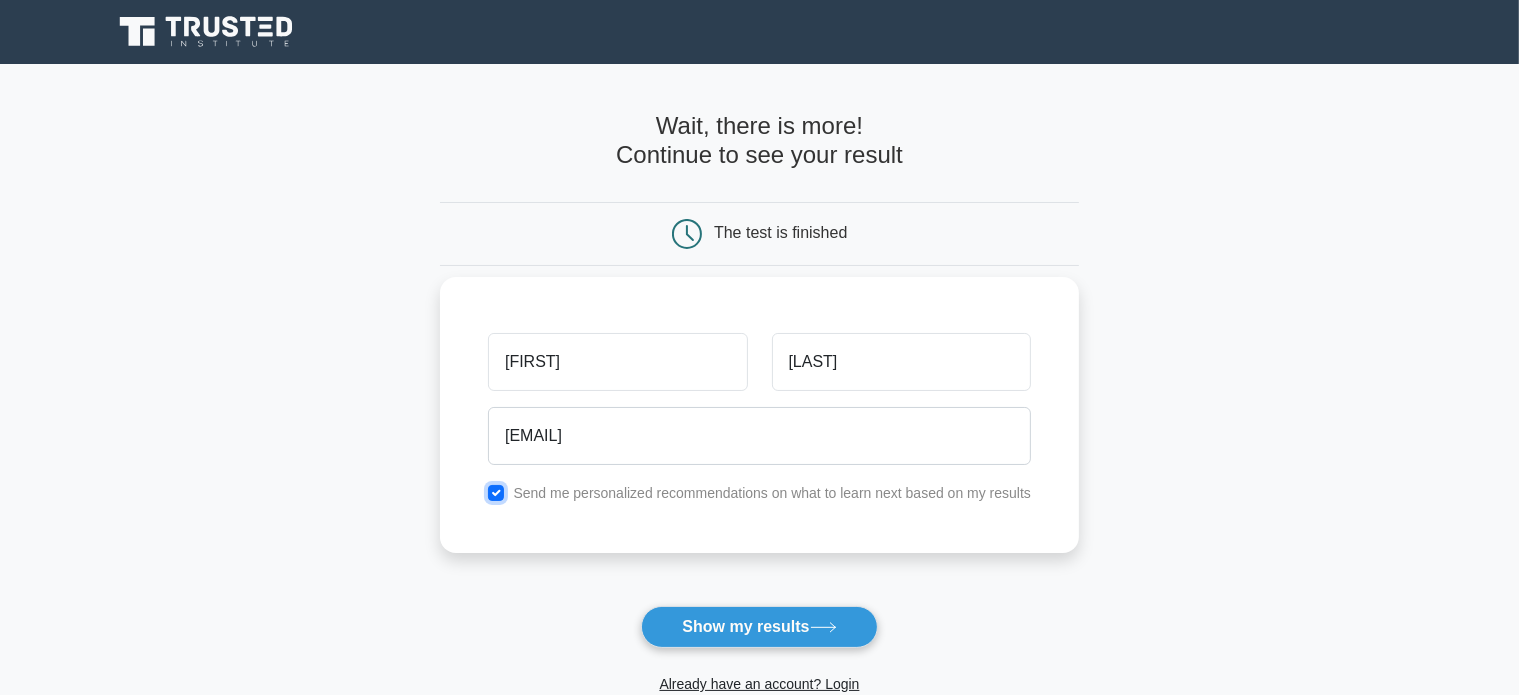 click at bounding box center (496, 493) 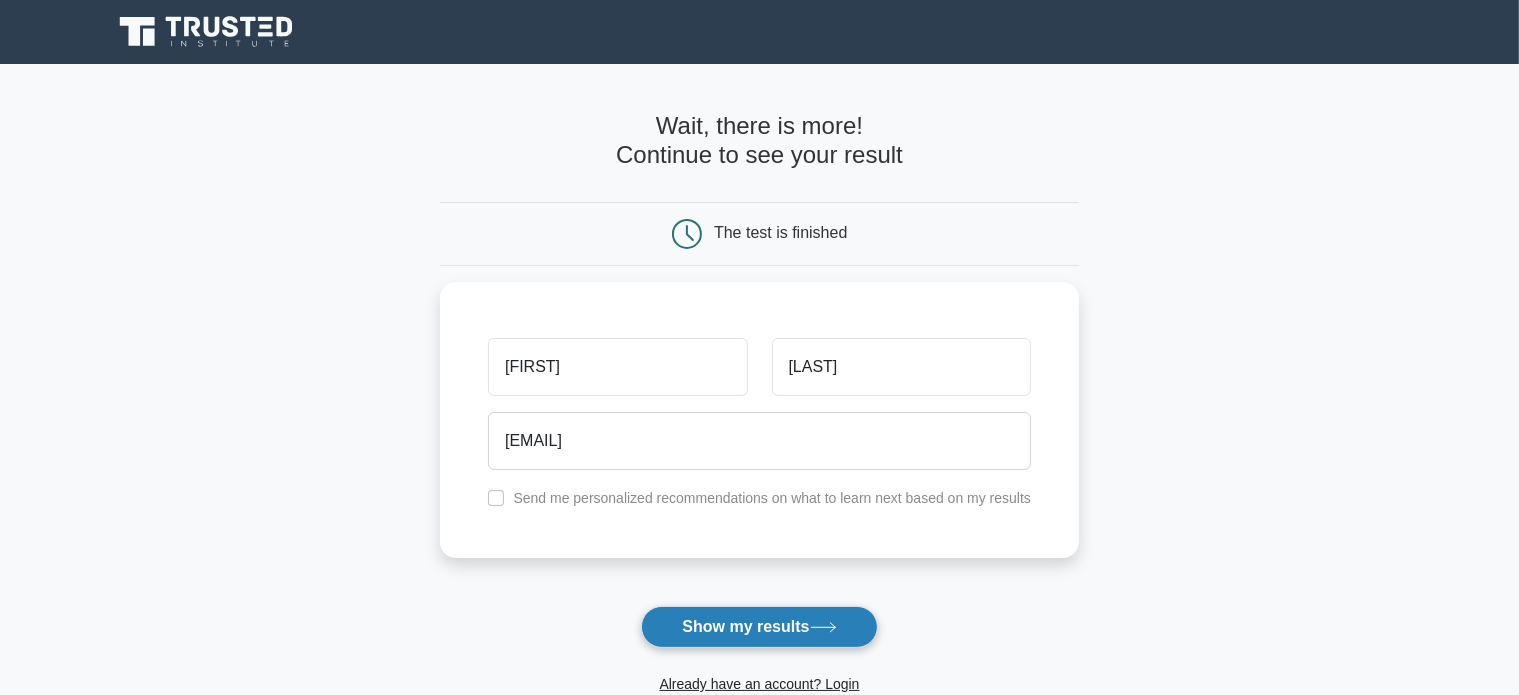 click on "Show my results" at bounding box center (759, 627) 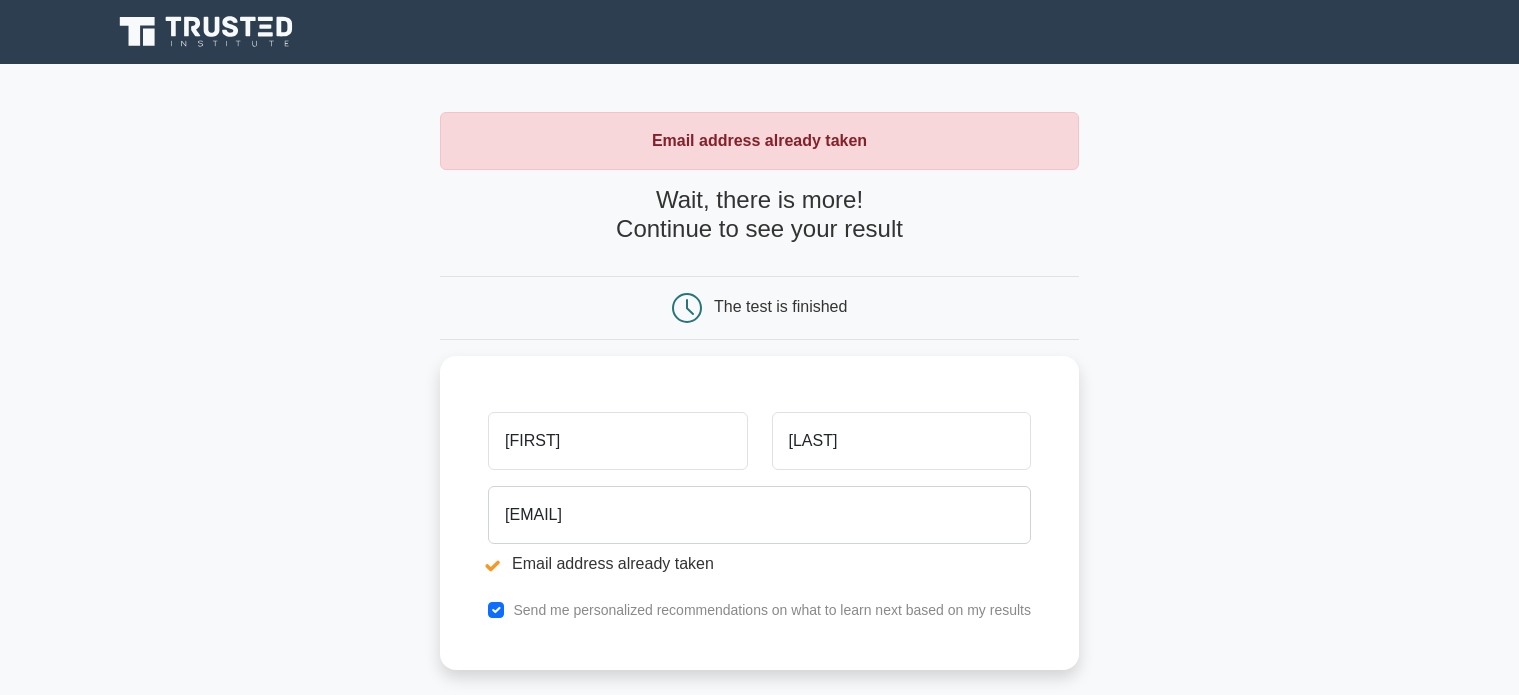 scroll, scrollTop: 0, scrollLeft: 0, axis: both 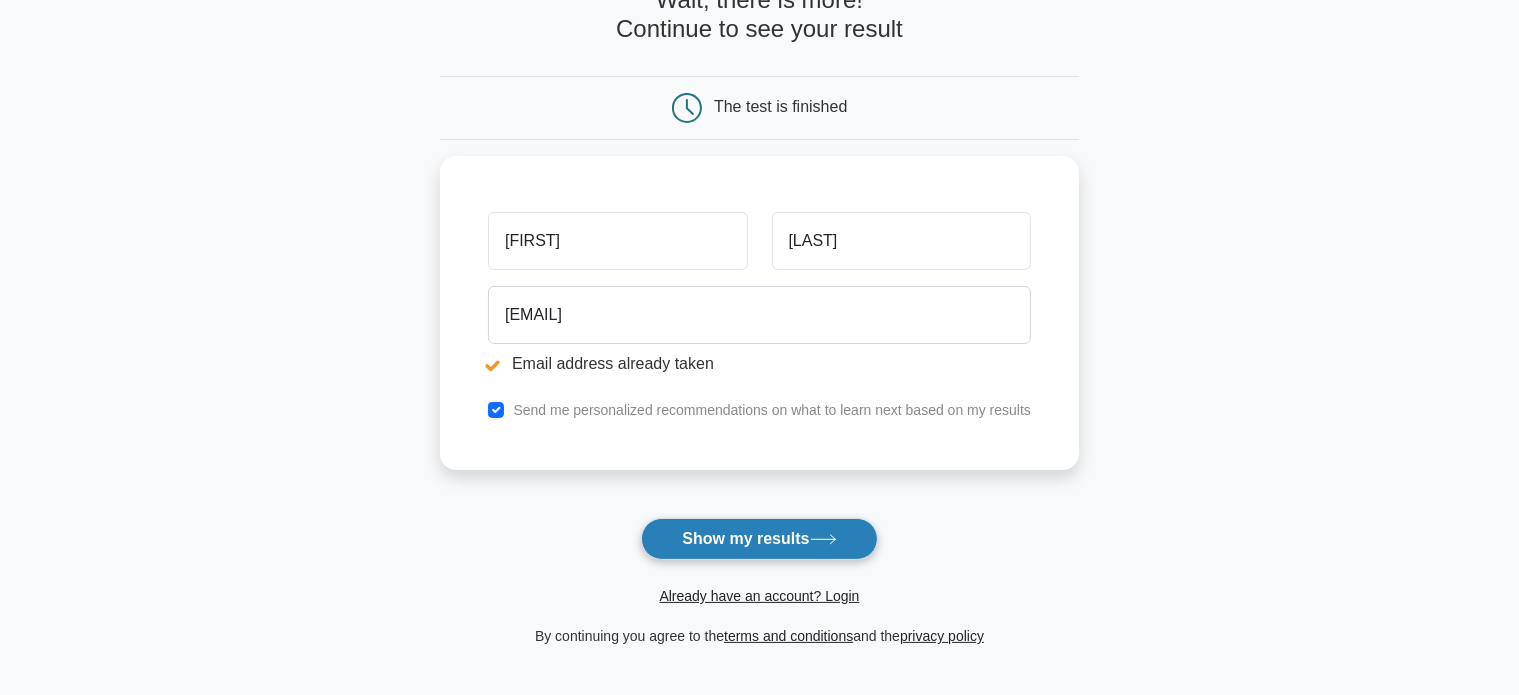 click on "Show my results" at bounding box center (759, 539) 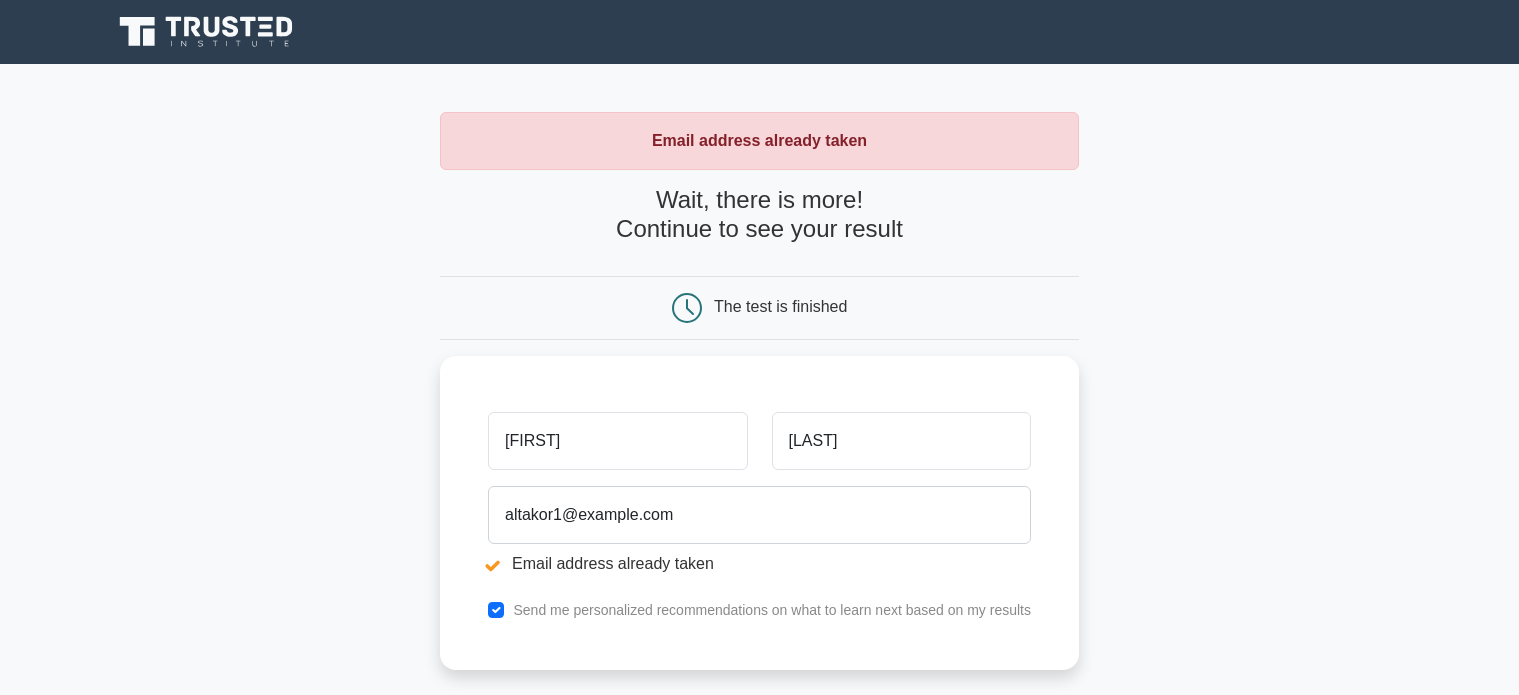 scroll, scrollTop: 0, scrollLeft: 0, axis: both 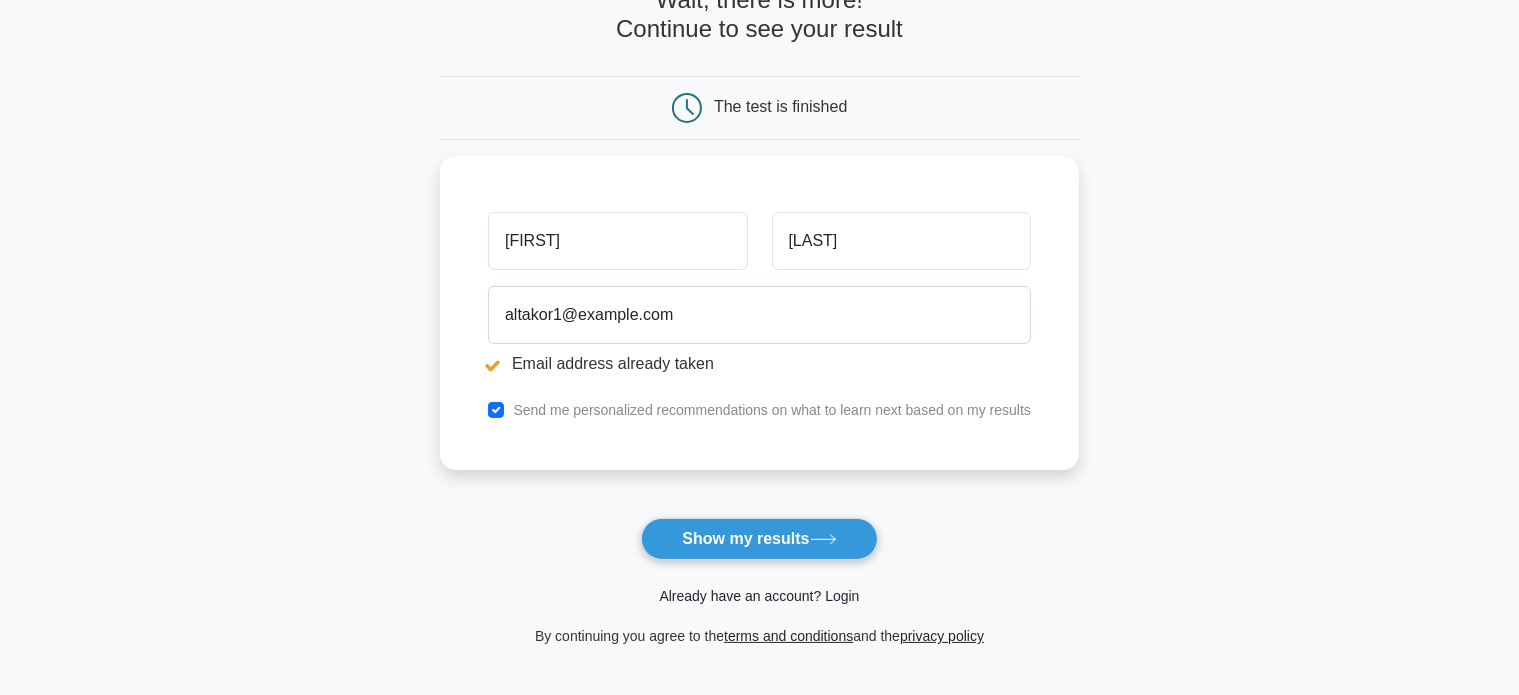 click on "Already have an account? Login" at bounding box center (759, 596) 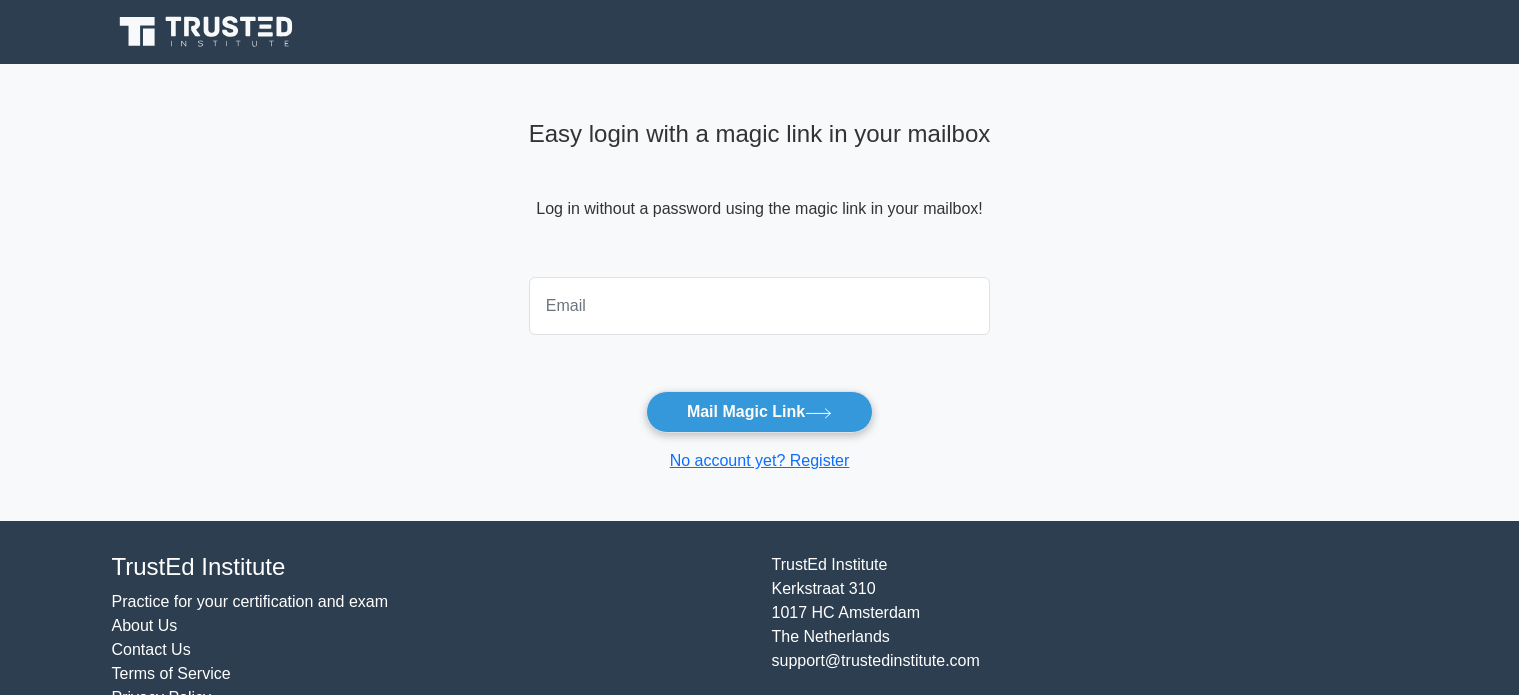 scroll, scrollTop: 0, scrollLeft: 0, axis: both 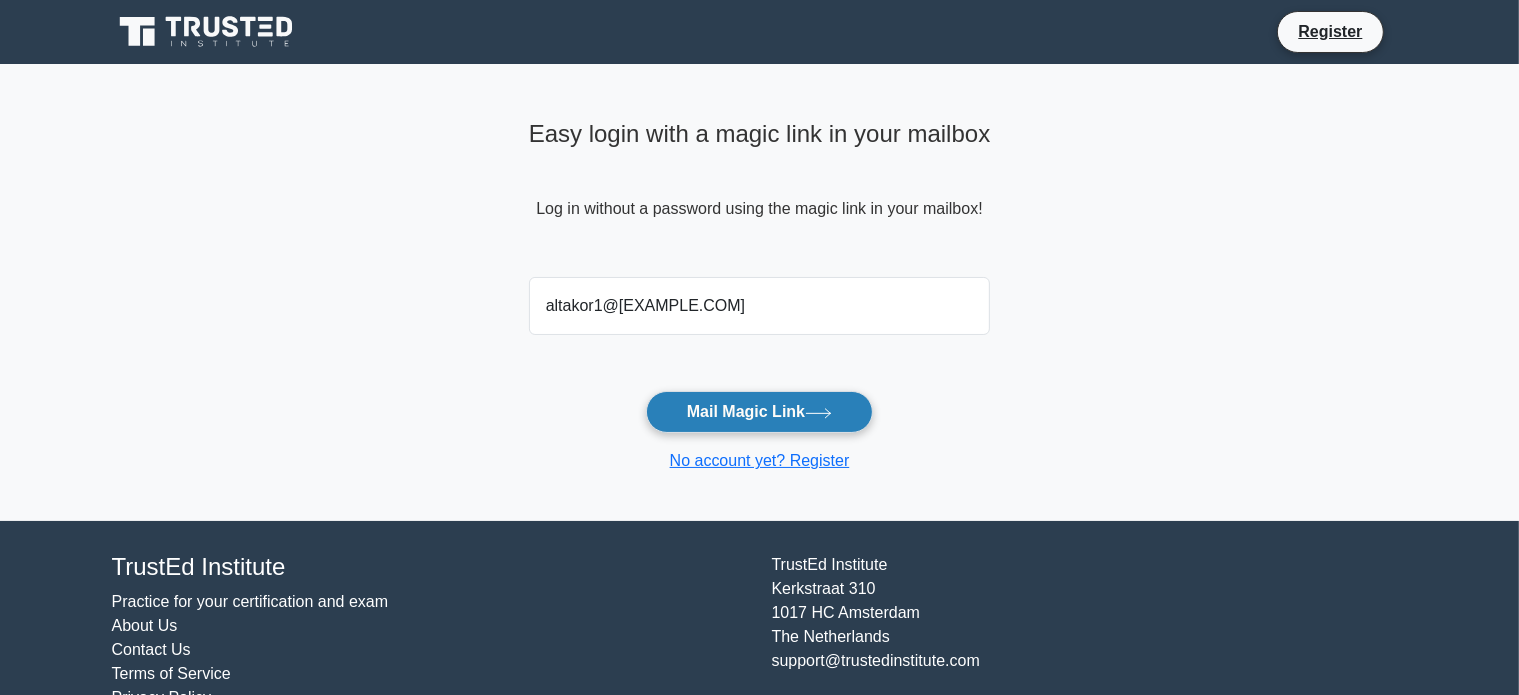 type on "altakor1@[EXAMPLE.COM]" 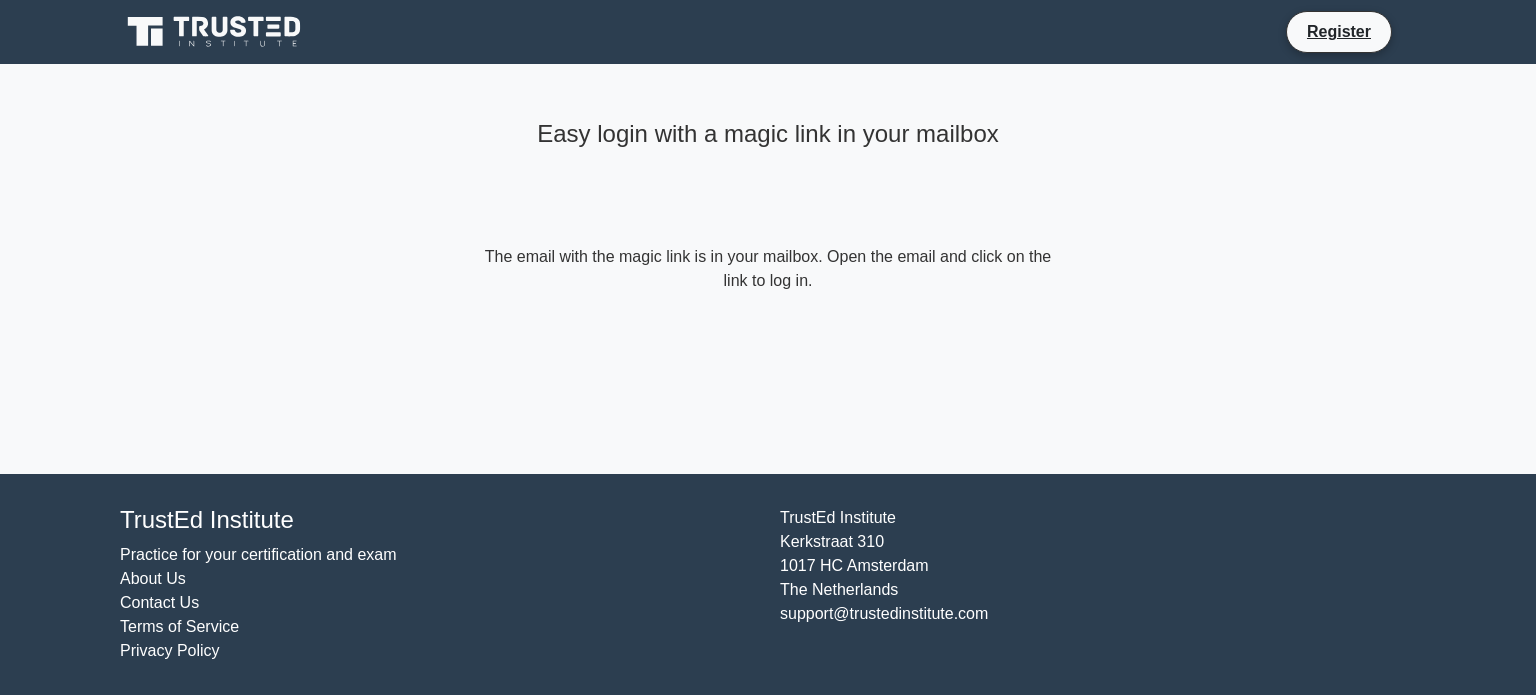 scroll, scrollTop: 0, scrollLeft: 0, axis: both 